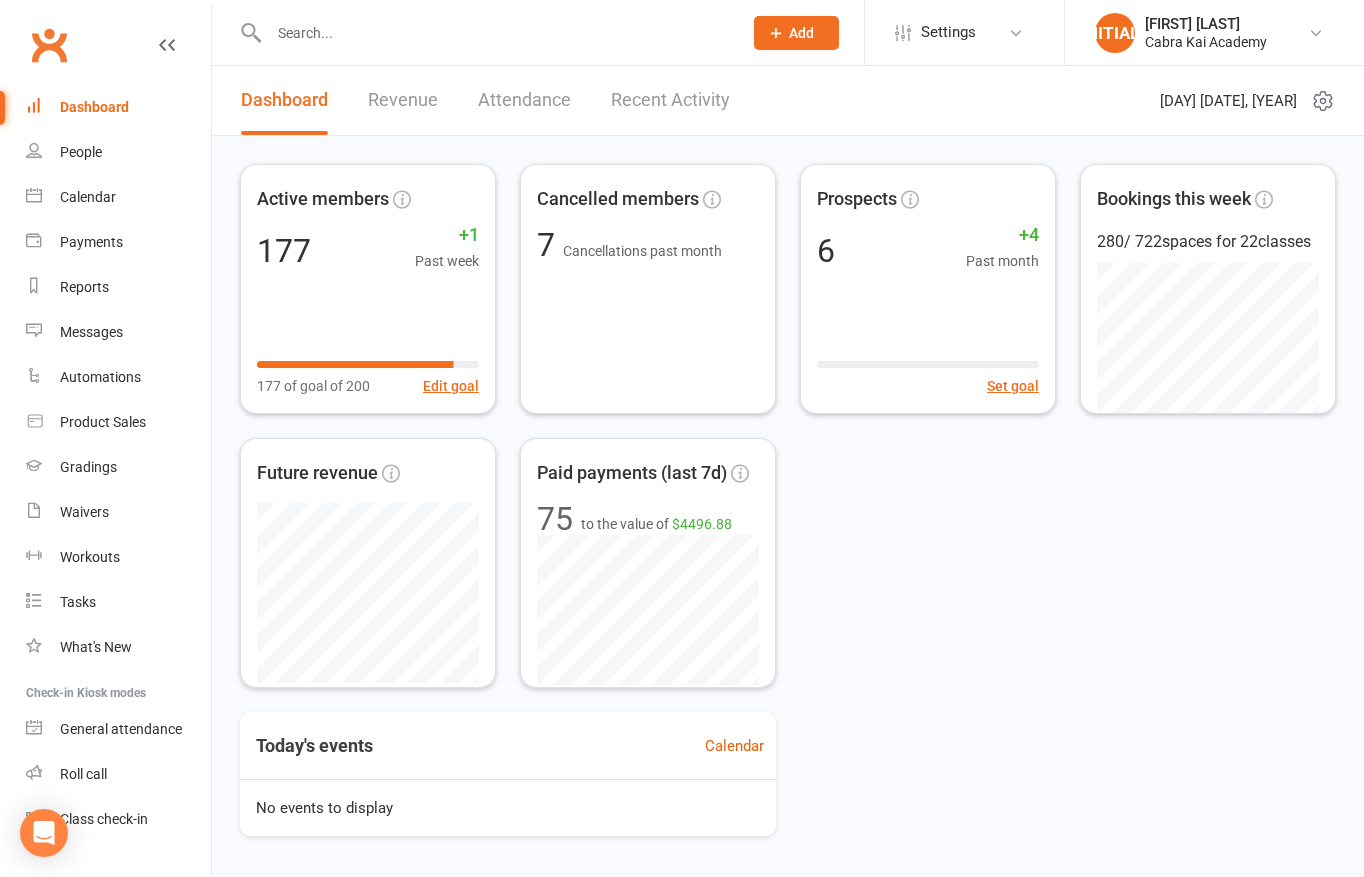 scroll, scrollTop: 0, scrollLeft: 0, axis: both 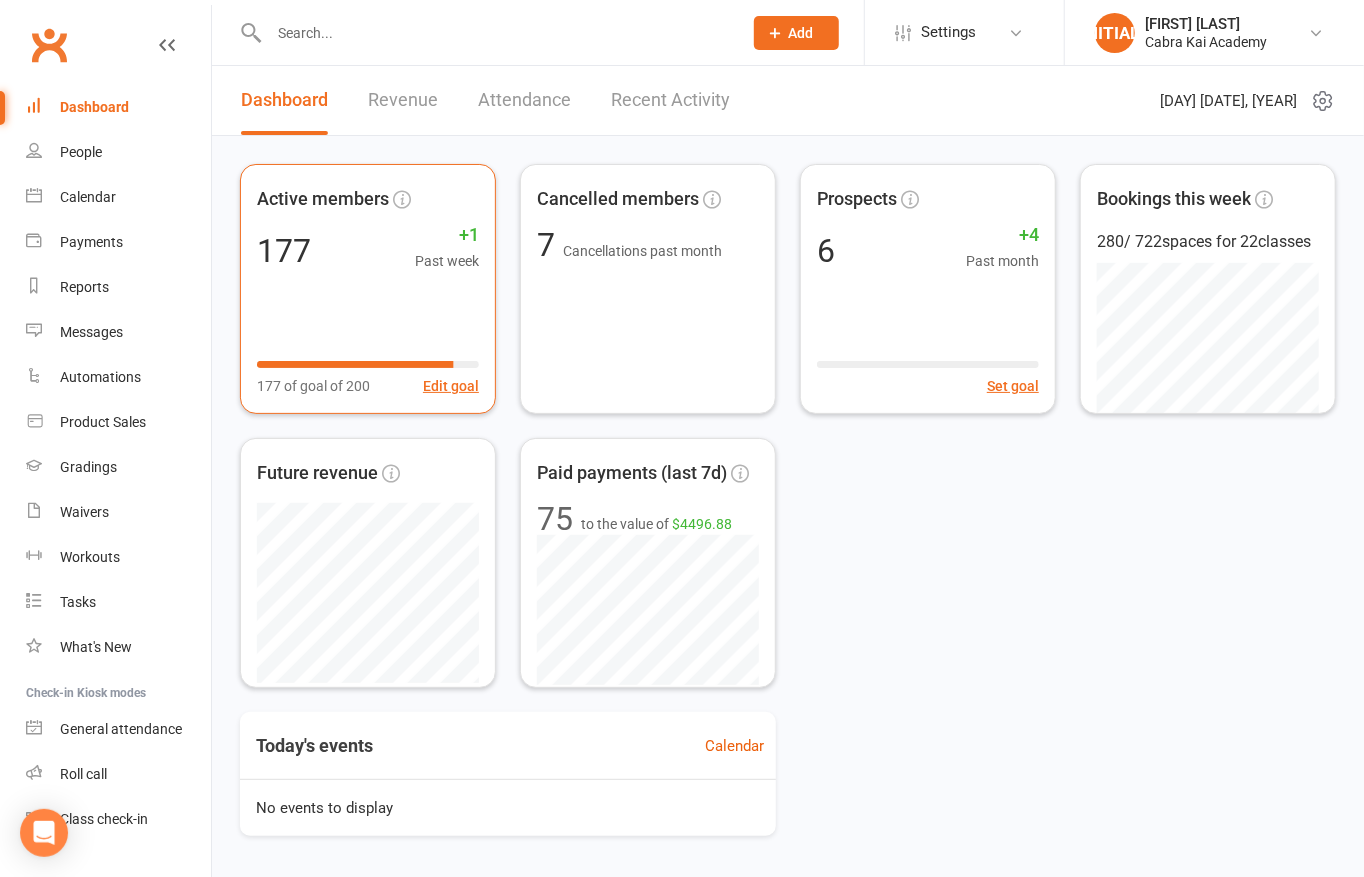 drag, startPoint x: 990, startPoint y: 548, endPoint x: 434, endPoint y: 365, distance: 585.3418 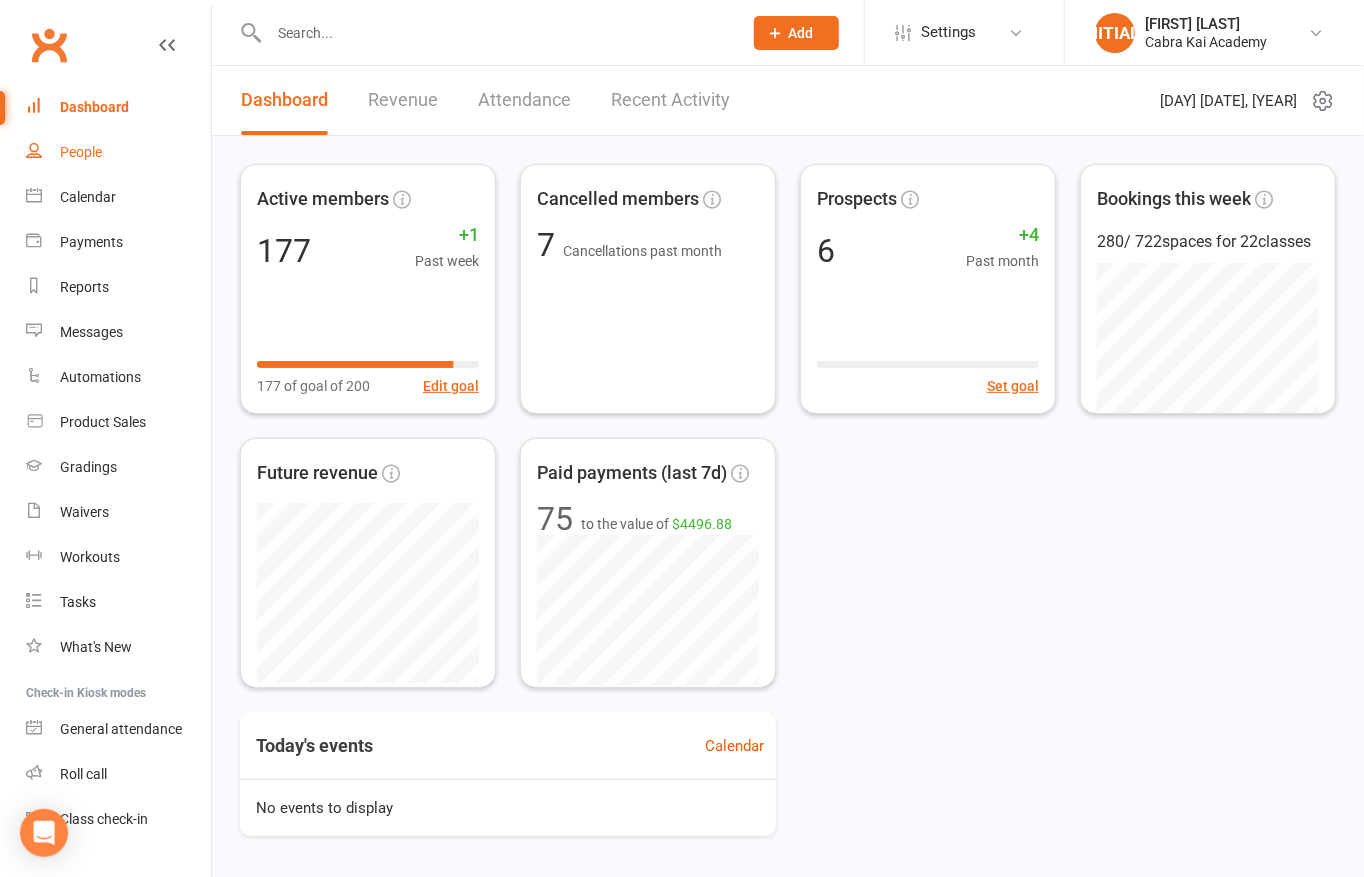 click on "People" at bounding box center (81, 152) 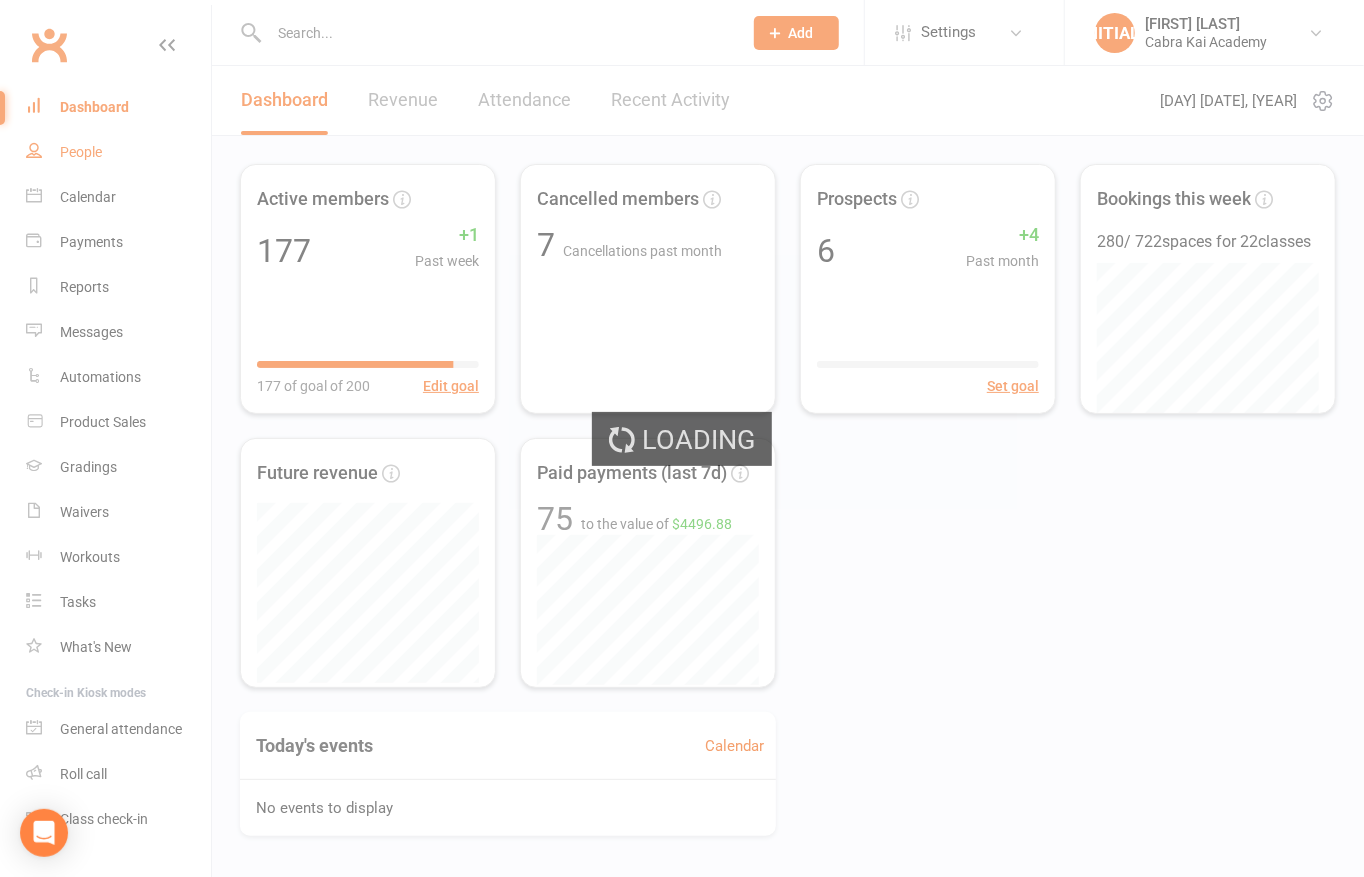 select on "100" 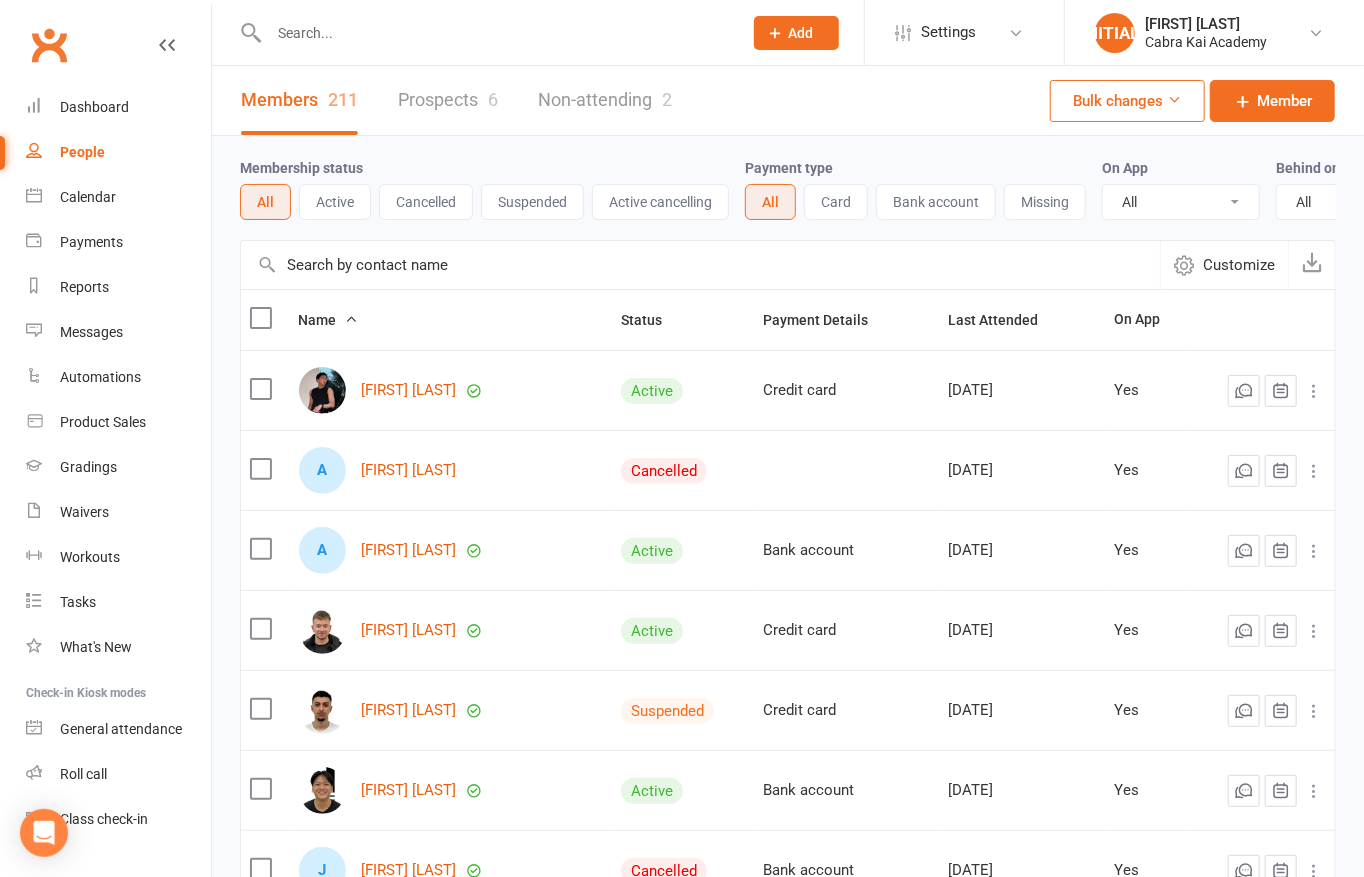 click on "Prospects 6" at bounding box center [448, 100] 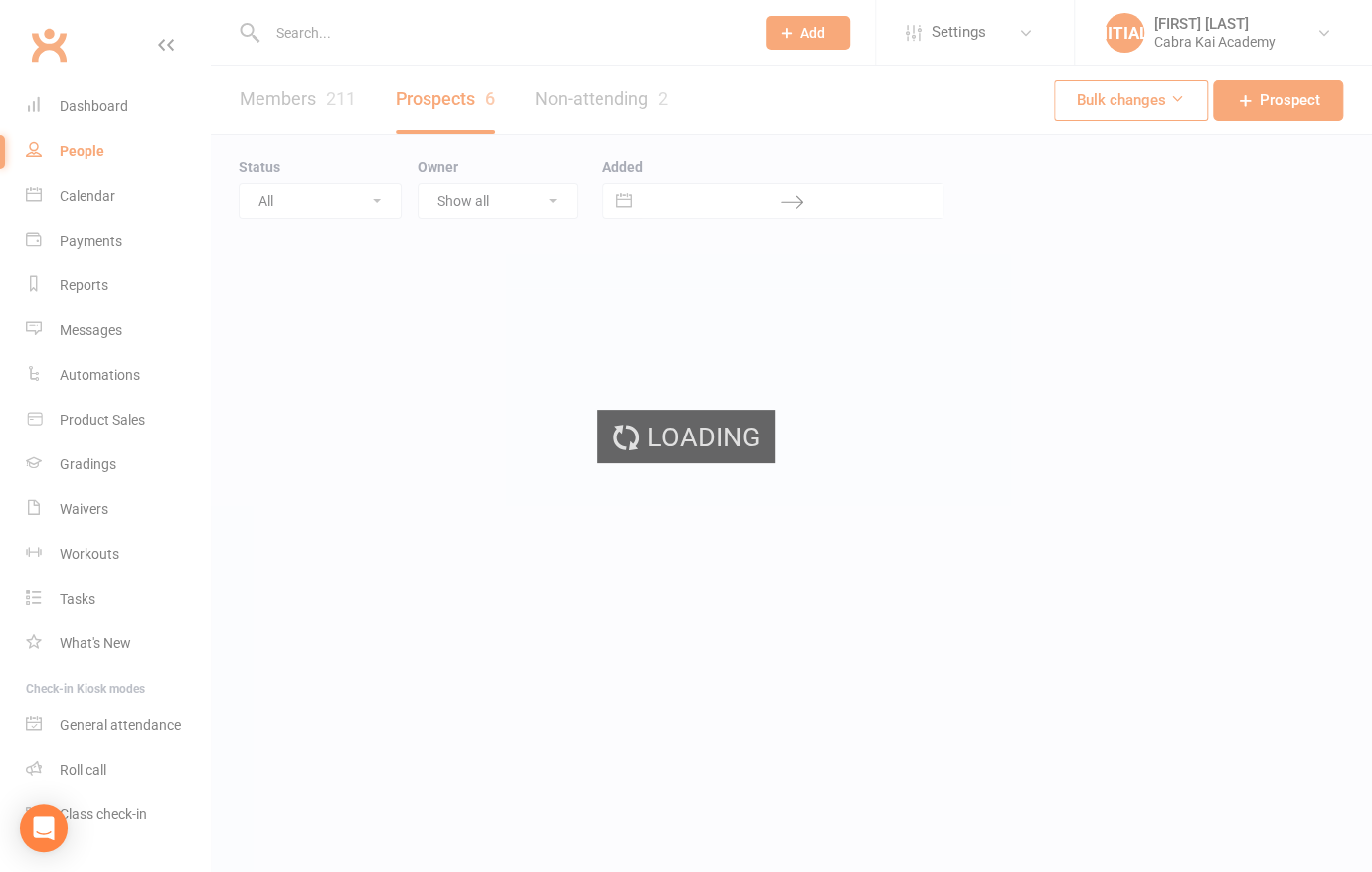 select on "25" 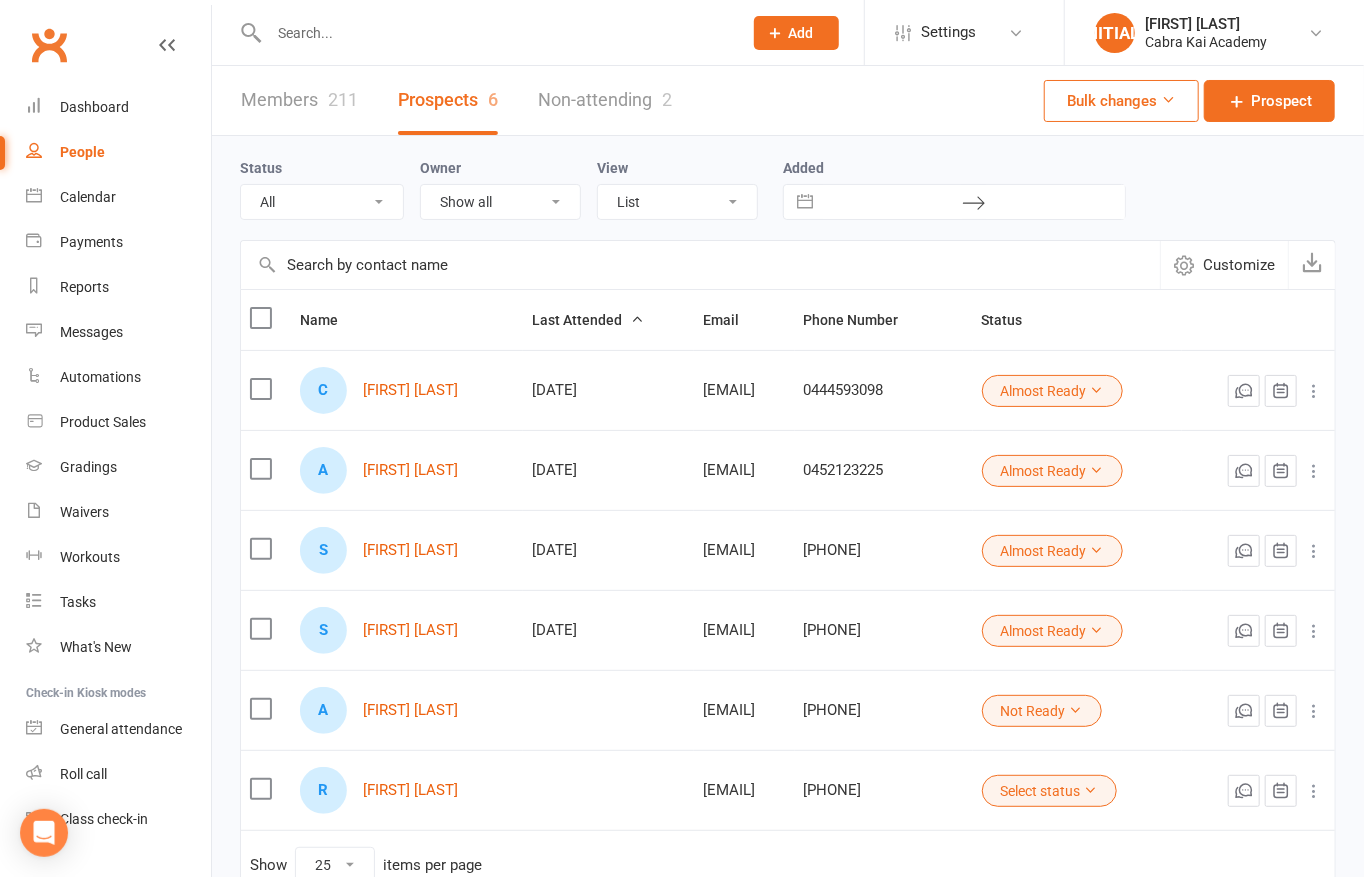 click at bounding box center [260, 389] 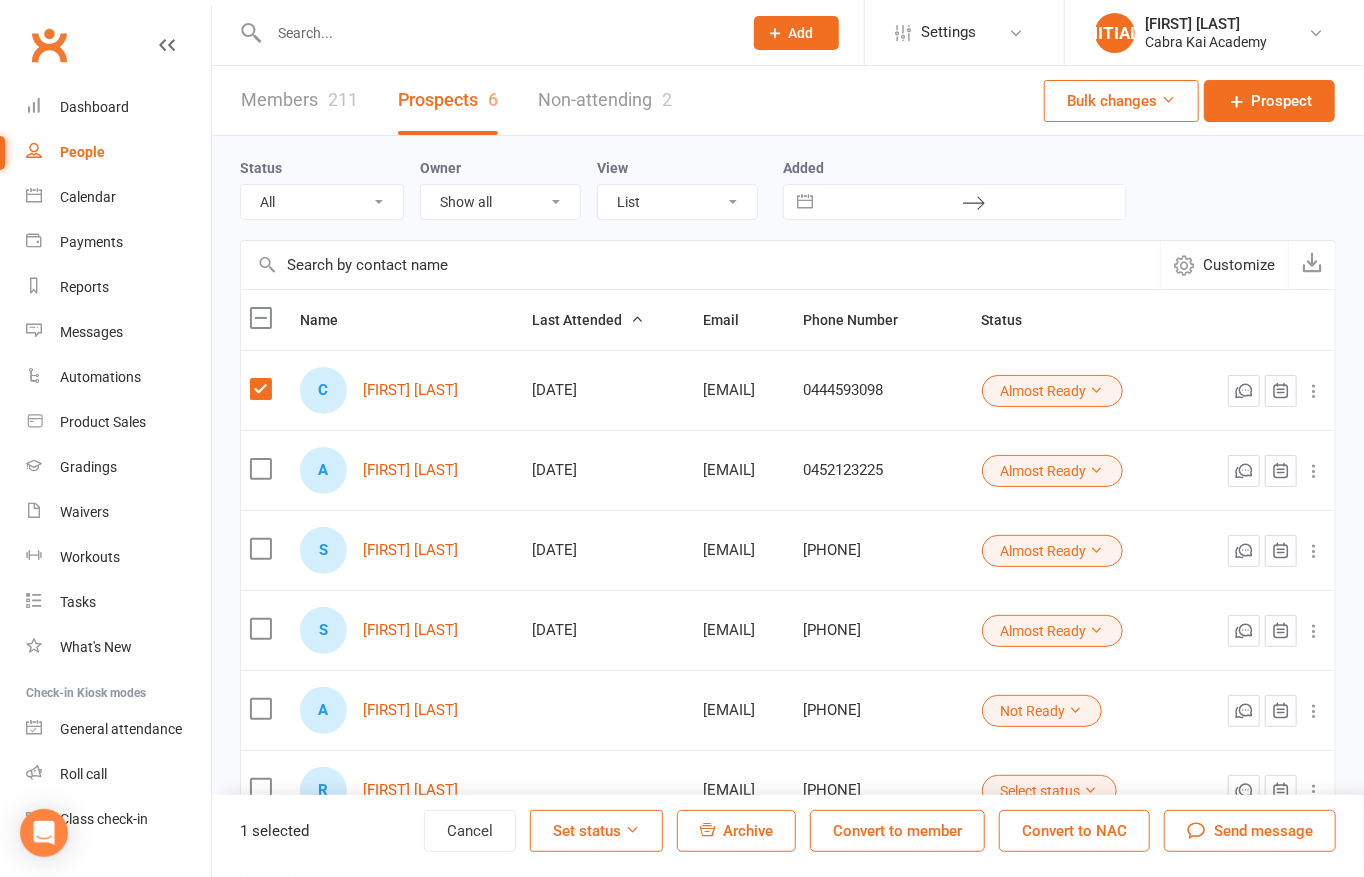 click at bounding box center [260, 469] 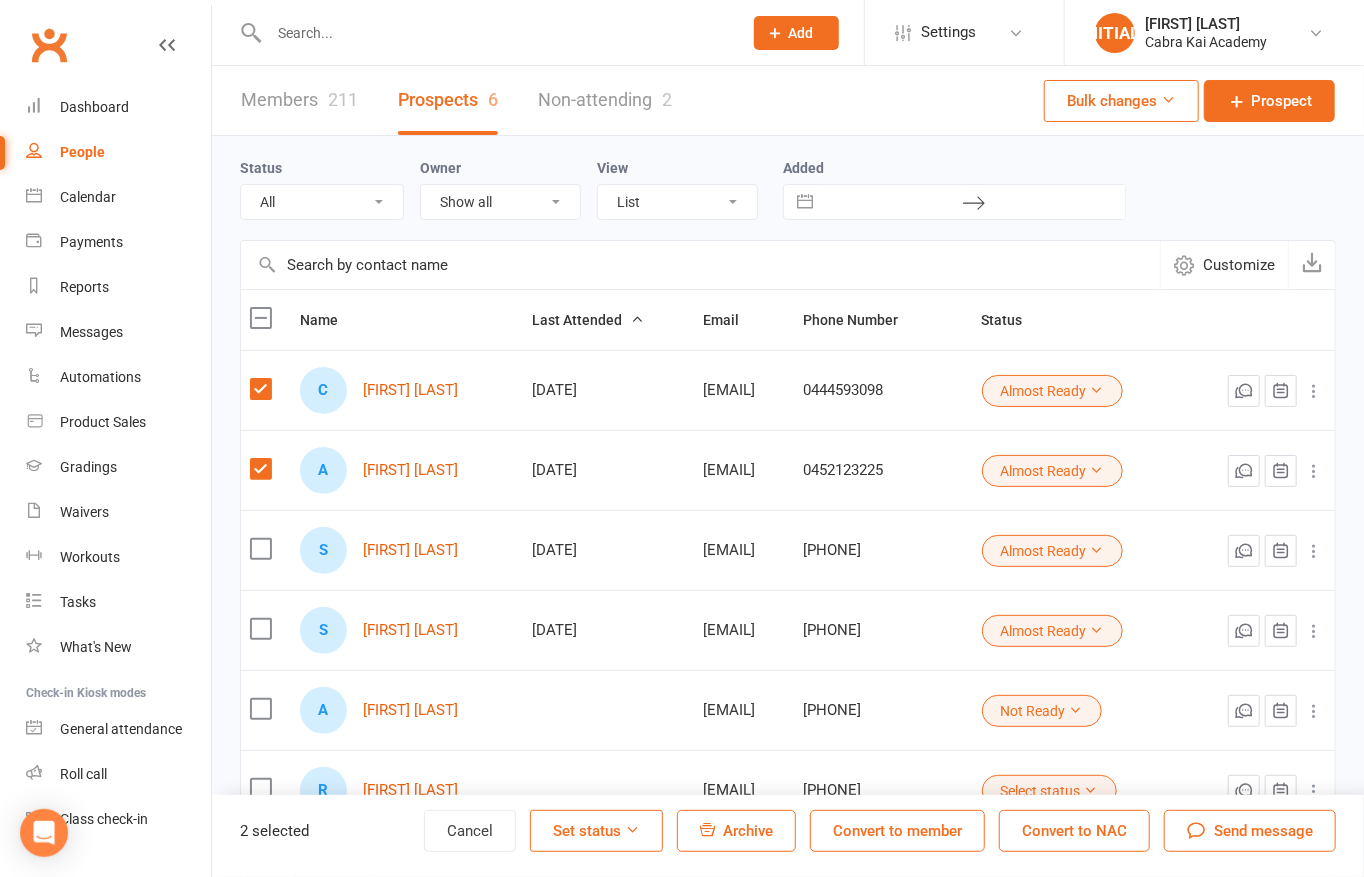 click on "Archive" at bounding box center (748, 831) 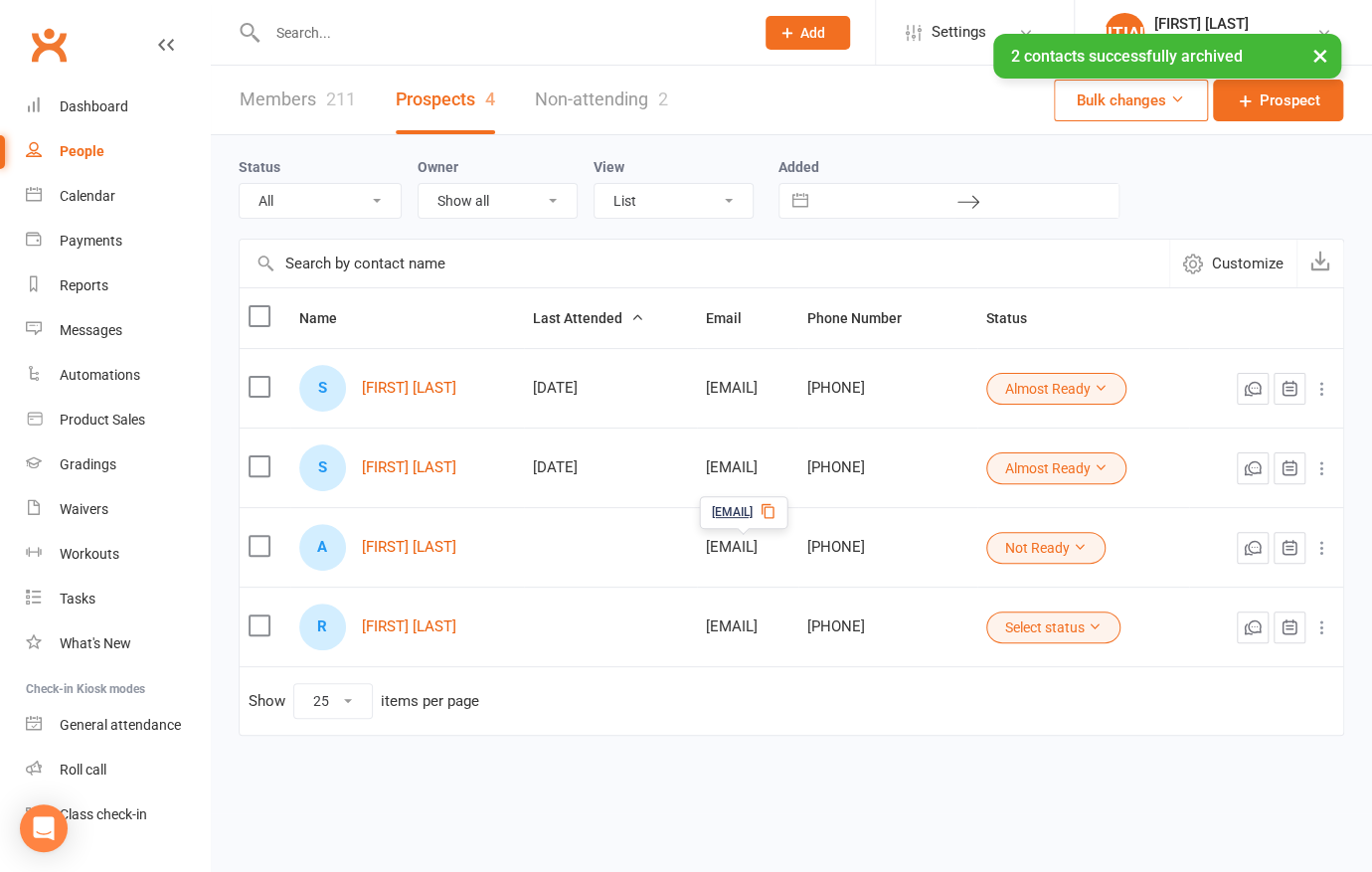 click at bounding box center [258, 546] 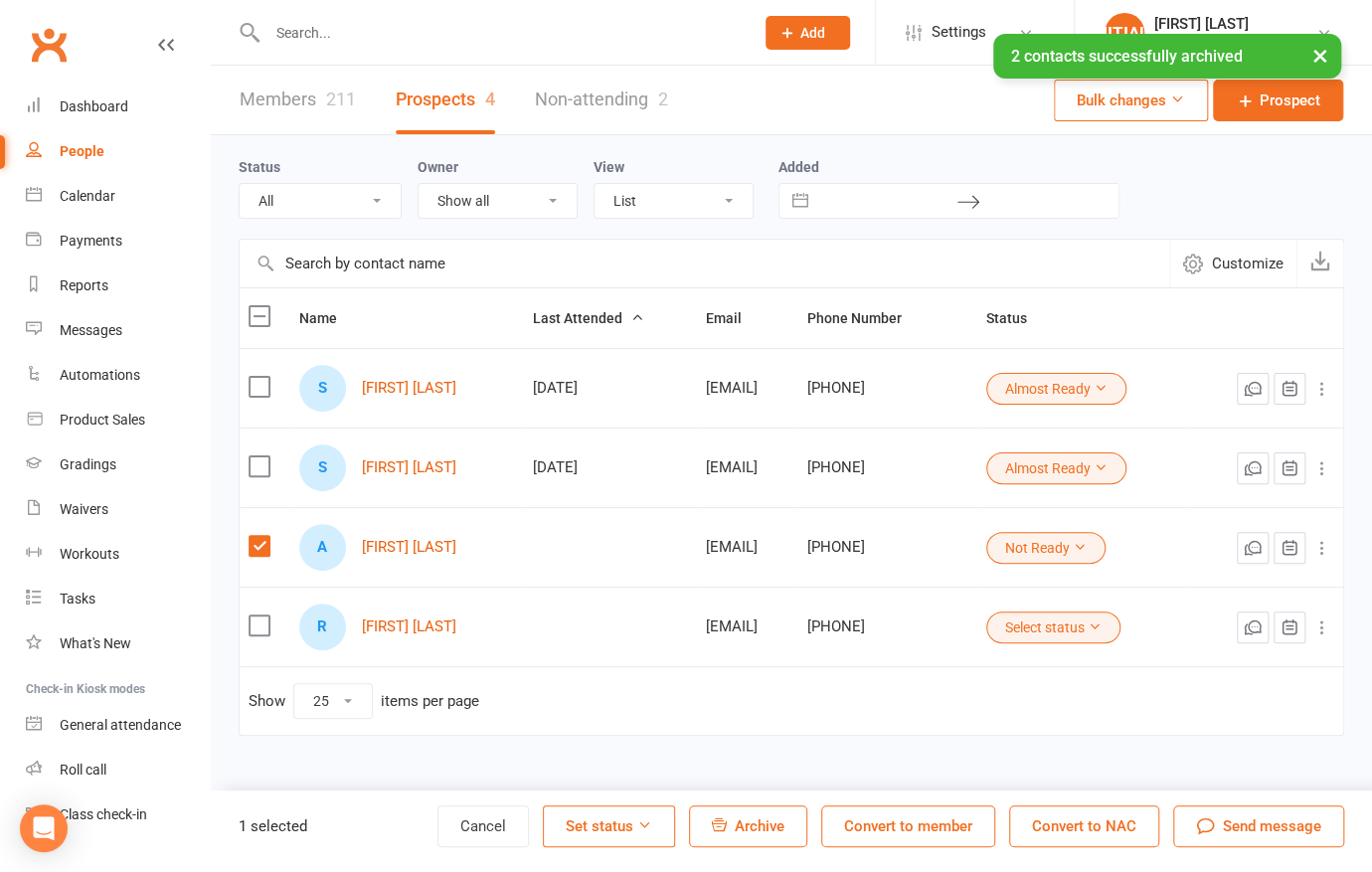 click at bounding box center [1322, 548] 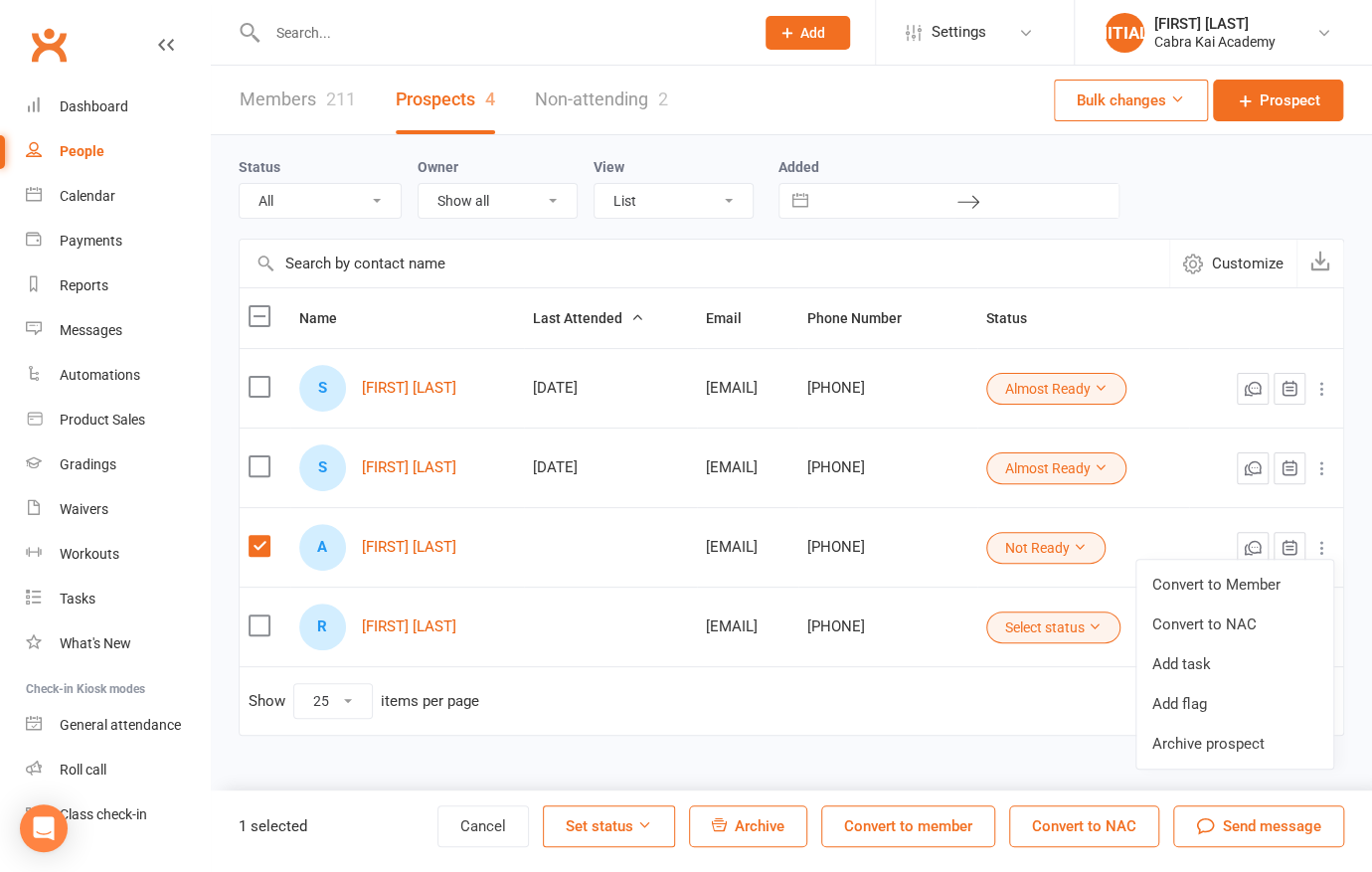 click at bounding box center [1322, 548] 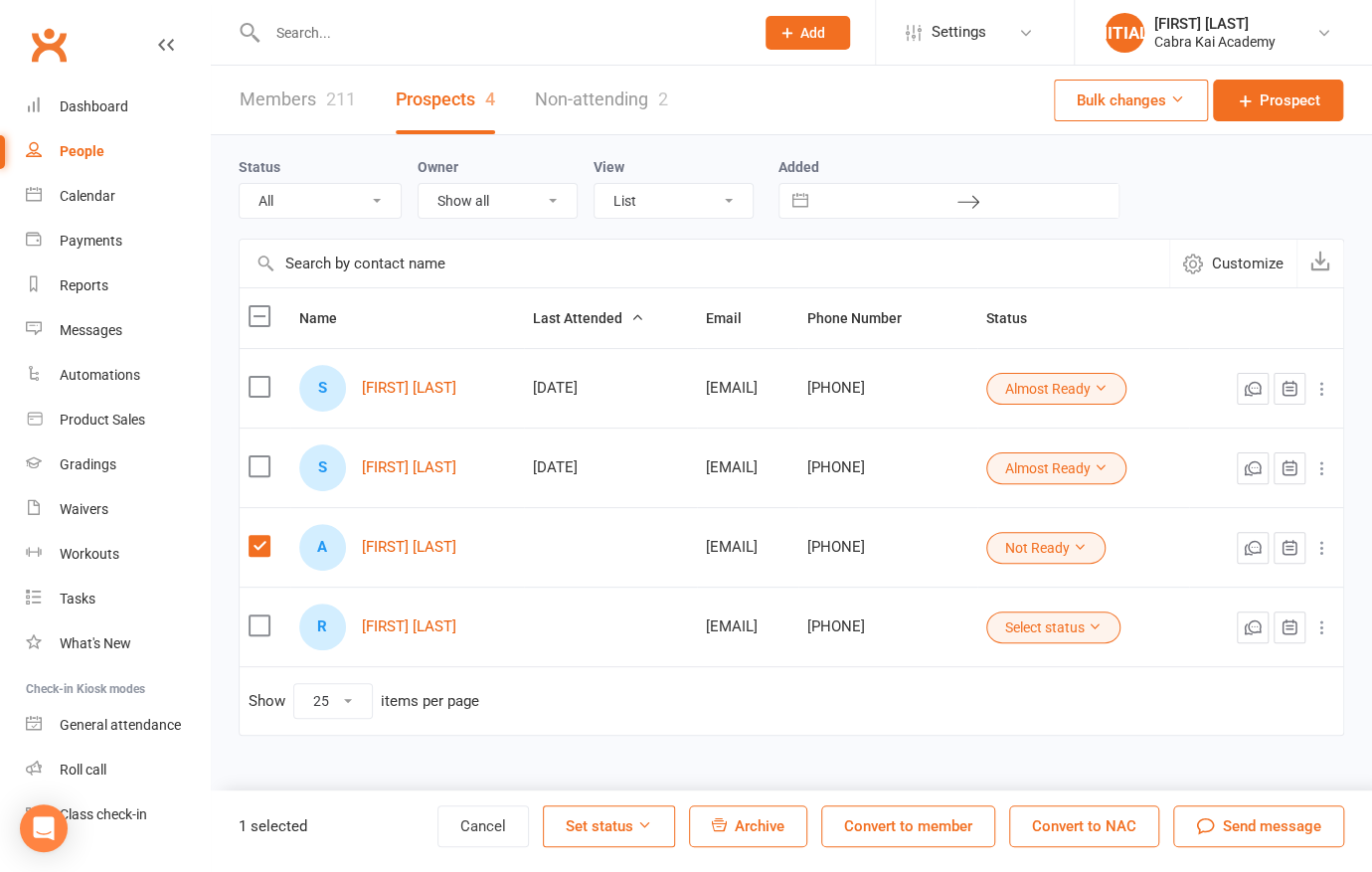 click on "Archive" at bounding box center [760, 826] 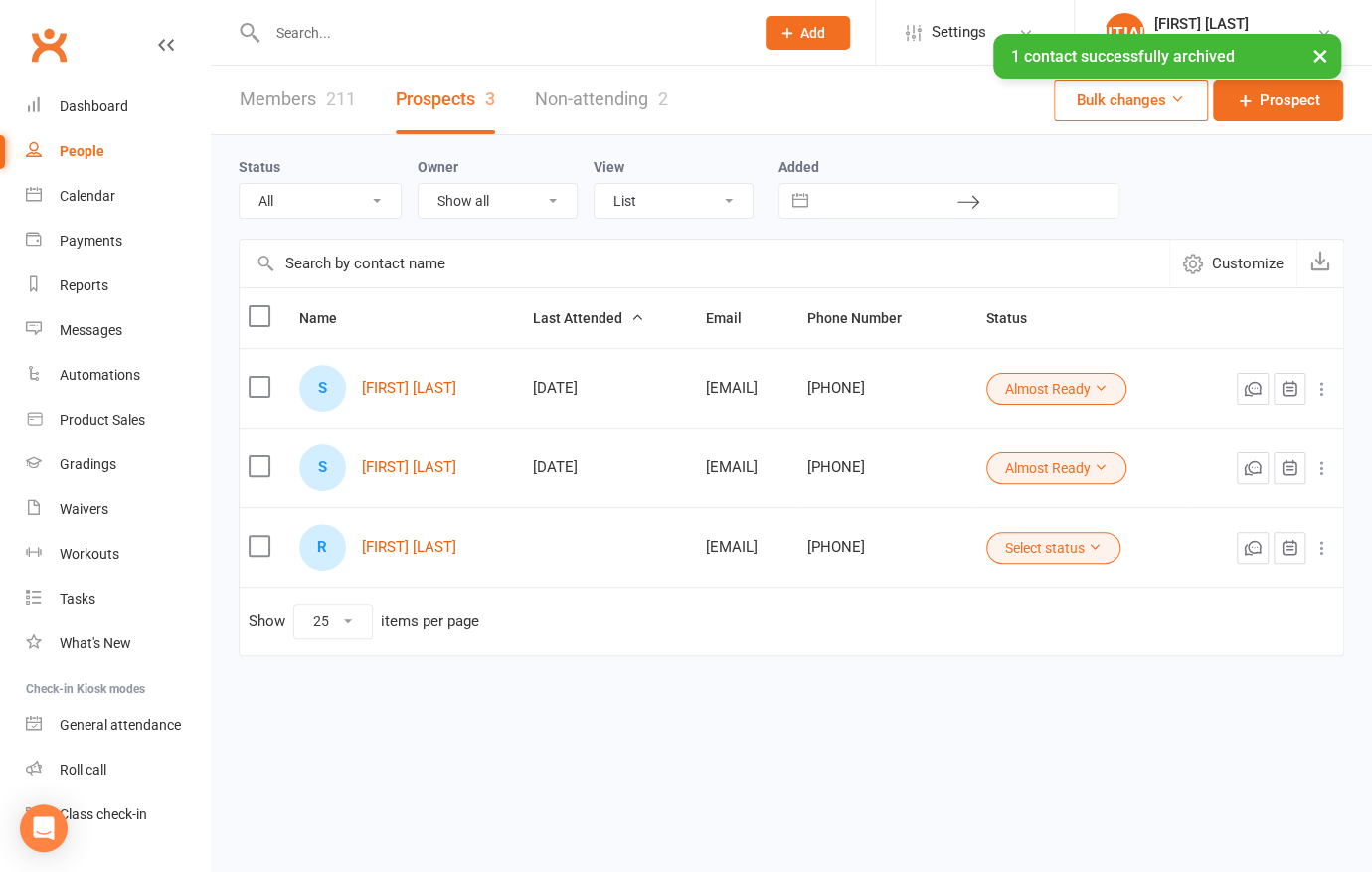 click at bounding box center (1095, 547) 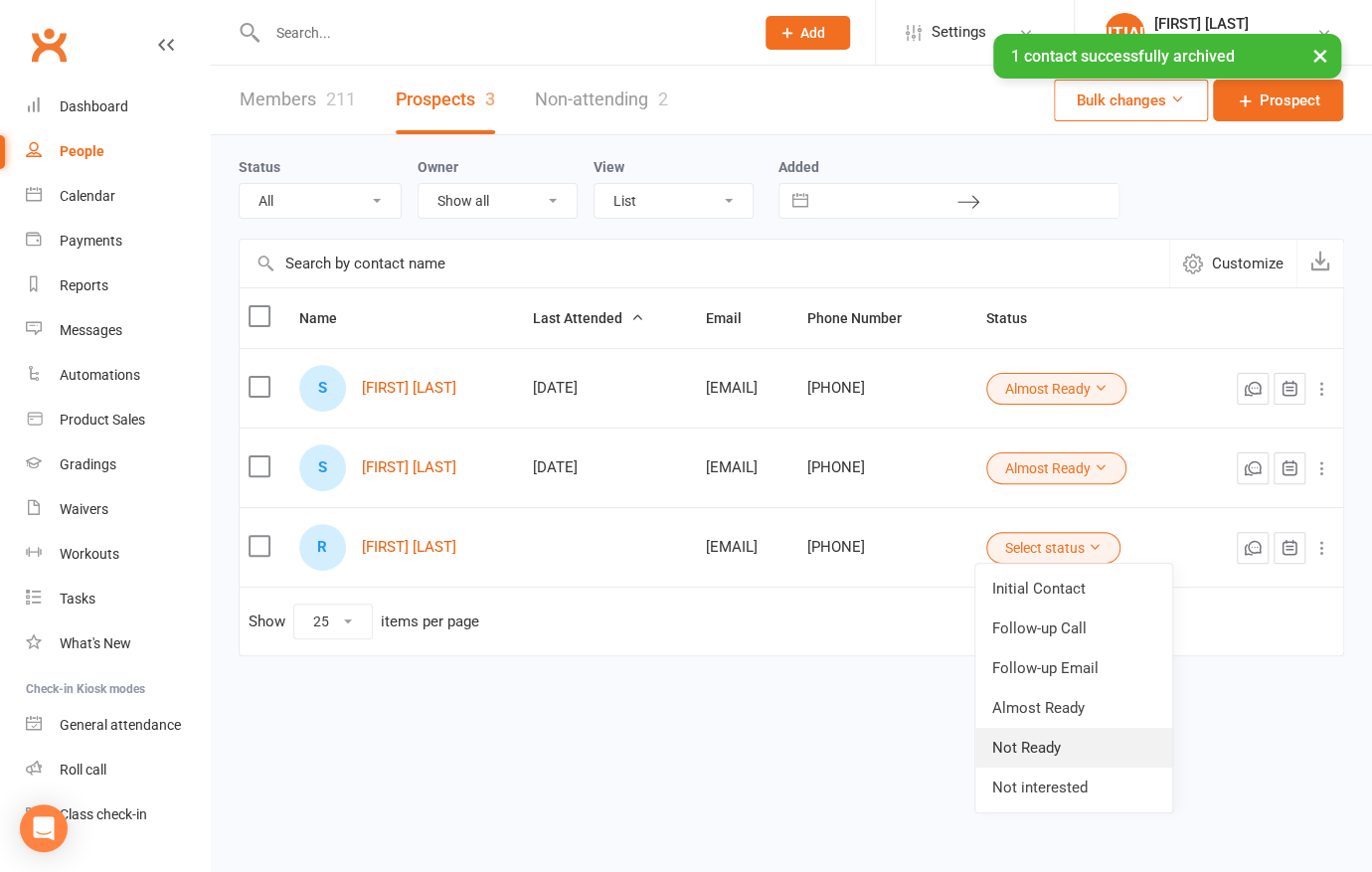 click on "Not Ready" at bounding box center (1074, 748) 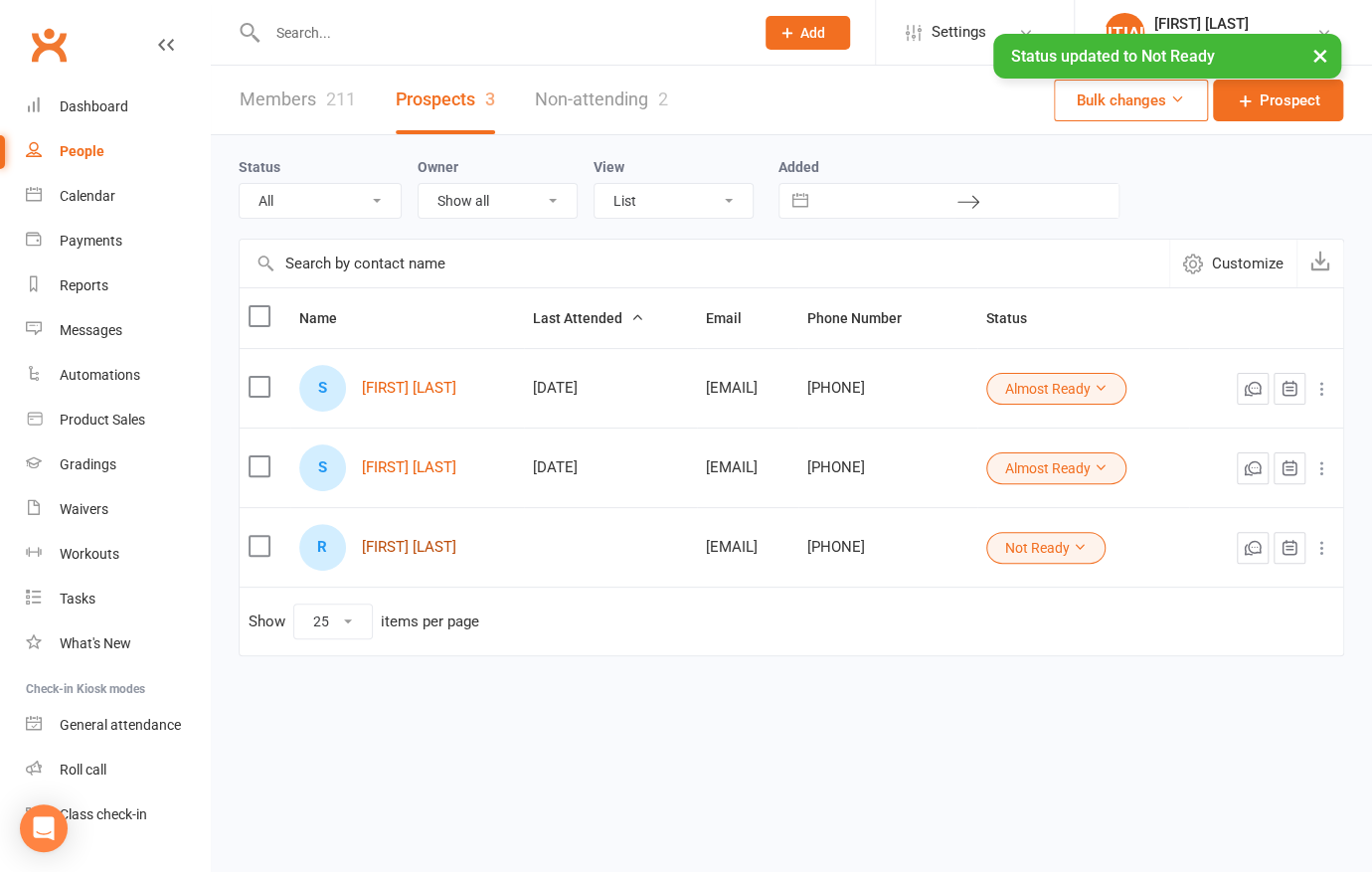 click on "[FIRST] [LAST]" at bounding box center (409, 547) 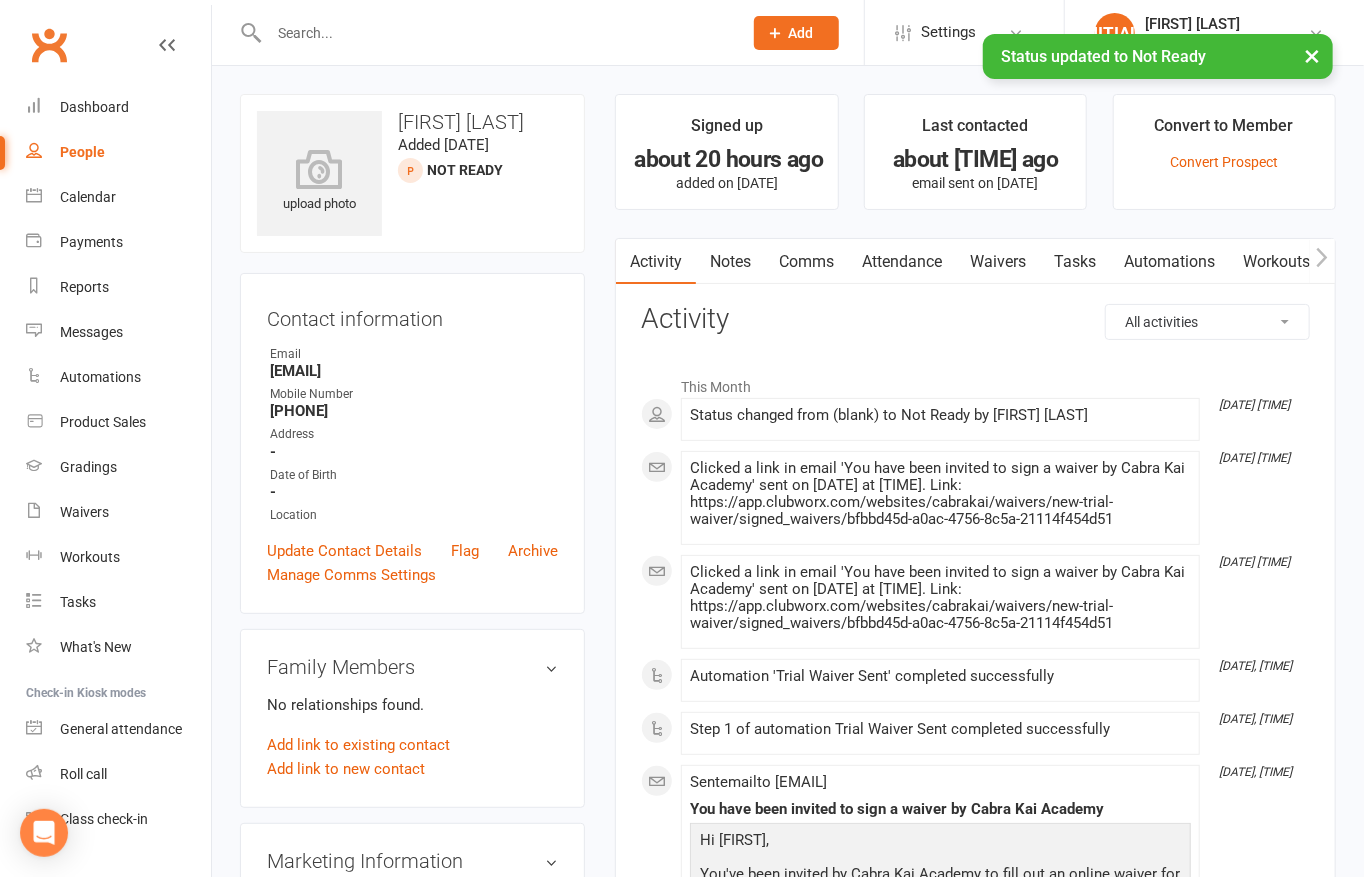 click on "Waivers" at bounding box center [998, 262] 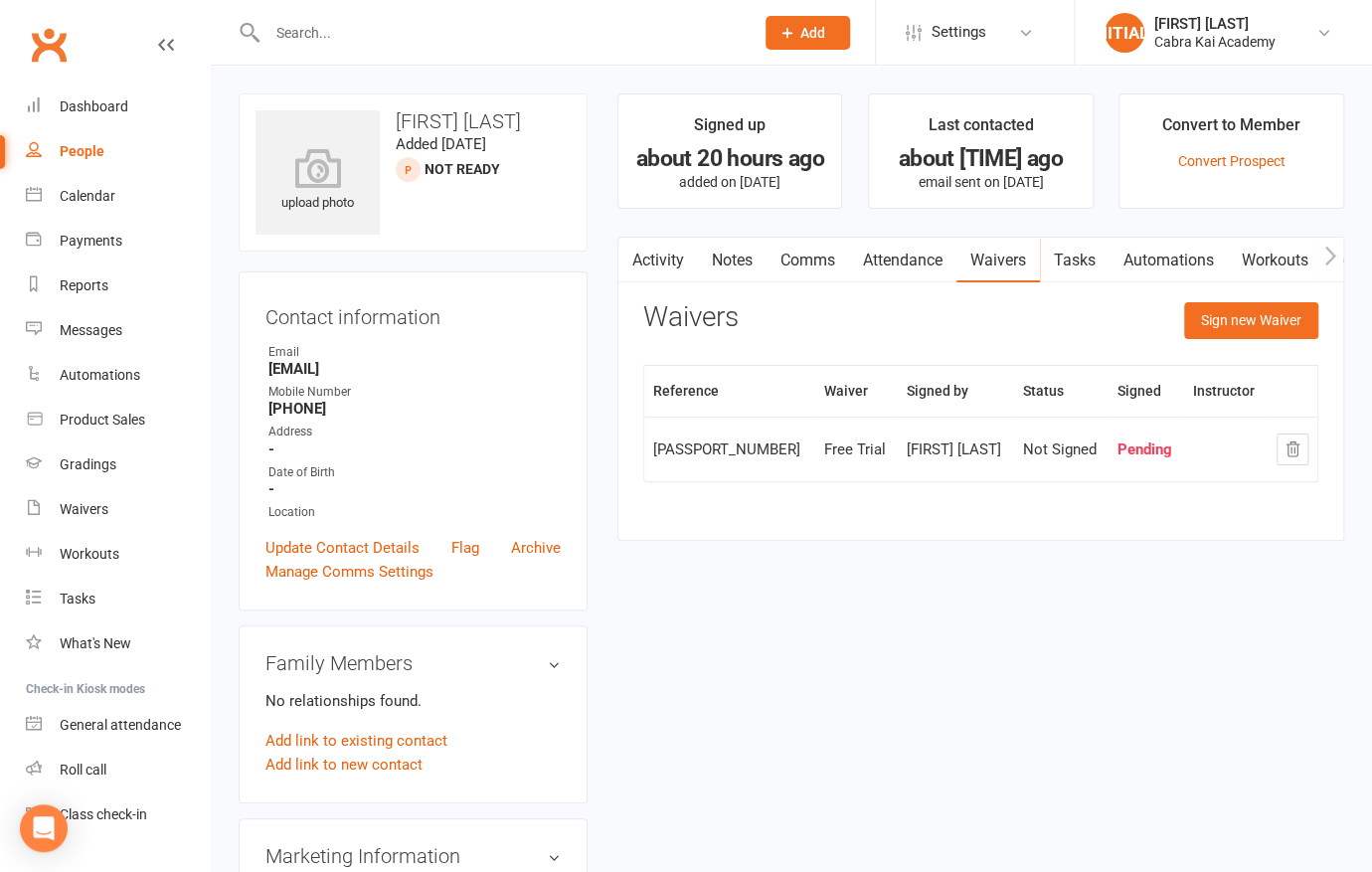 select on "25" 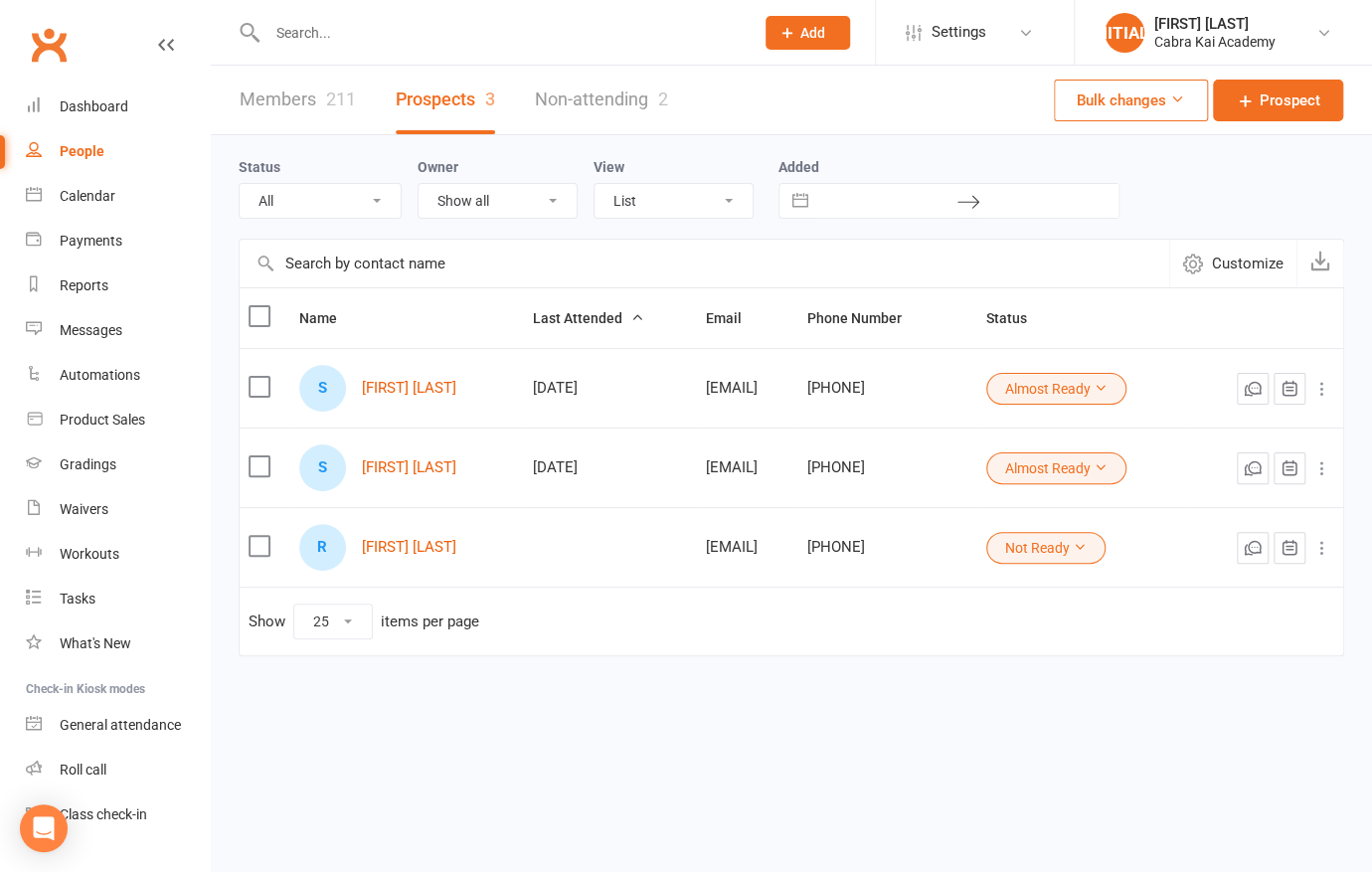 click on "Customize" at bounding box center [1248, 263] 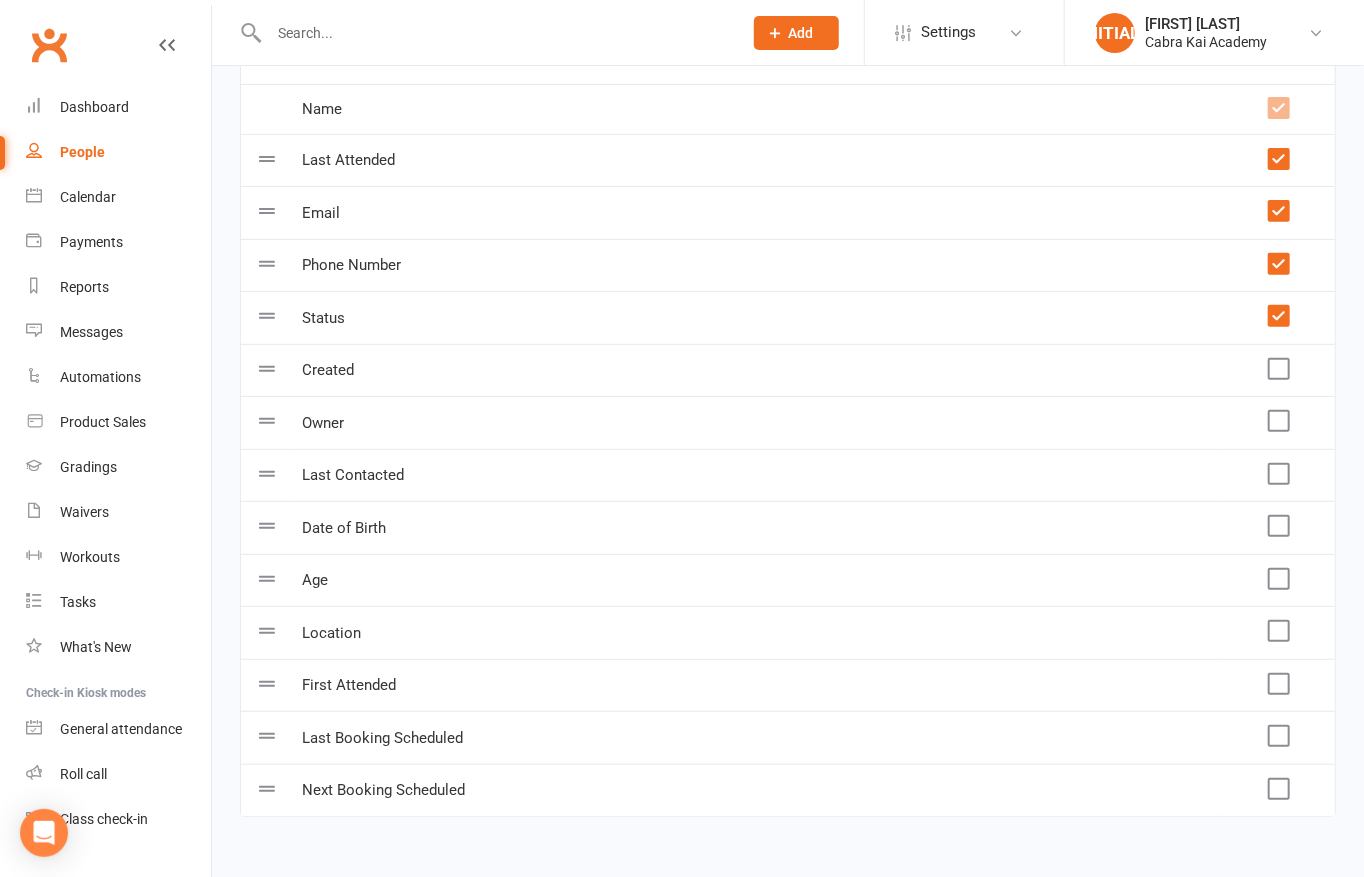 scroll, scrollTop: 296, scrollLeft: 0, axis: vertical 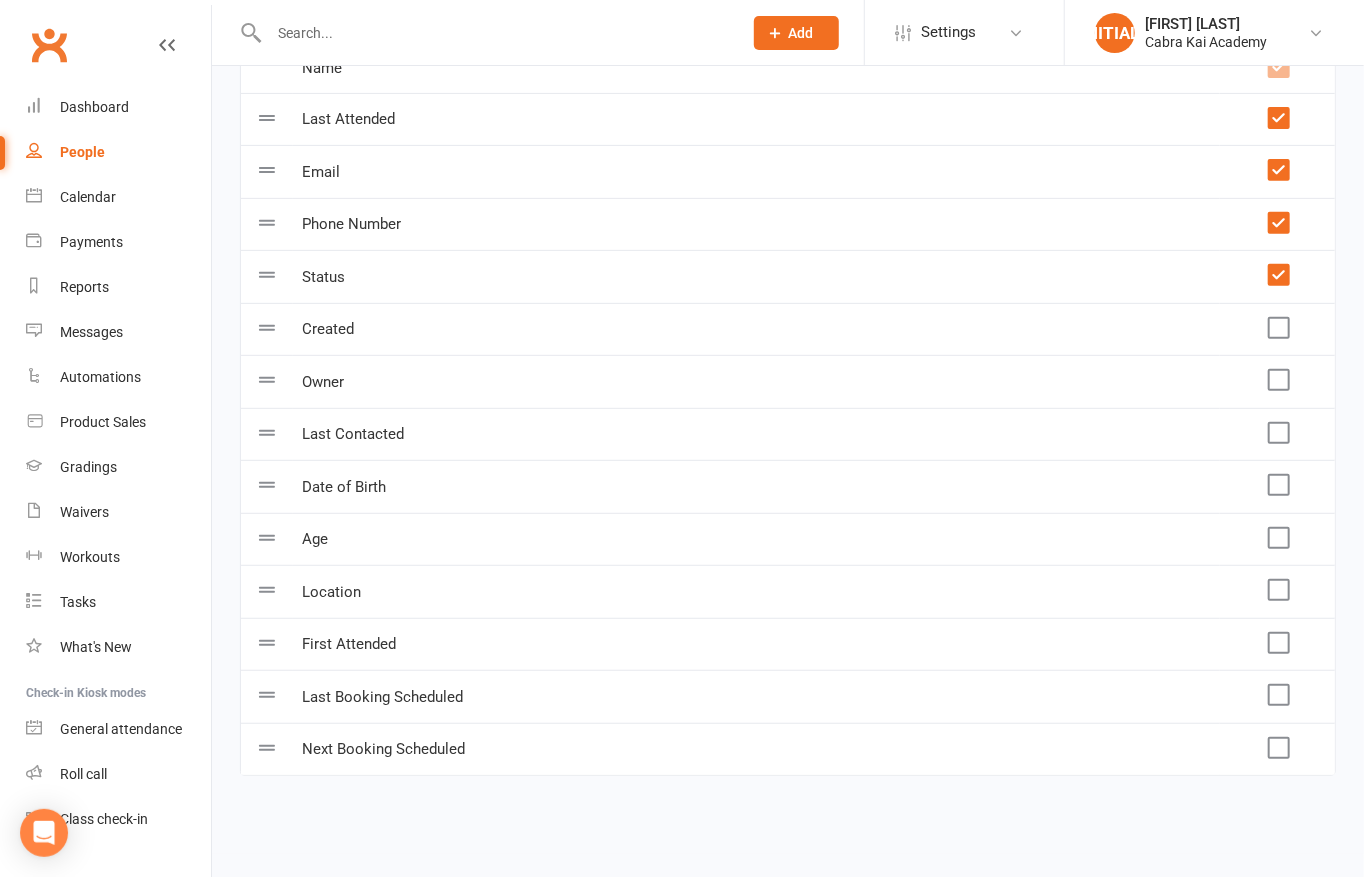 click at bounding box center [1278, 748] 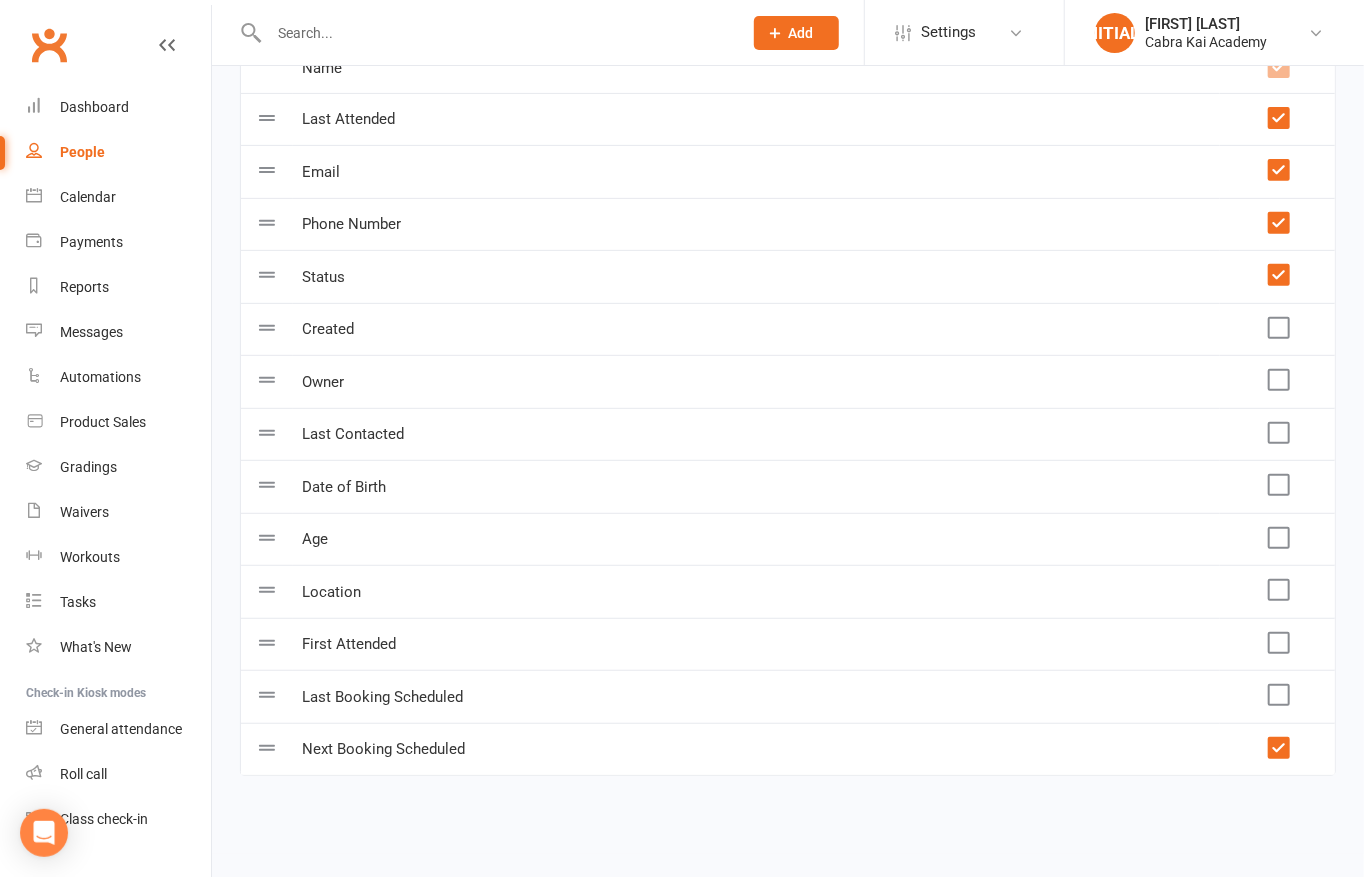 scroll, scrollTop: 0, scrollLeft: 0, axis: both 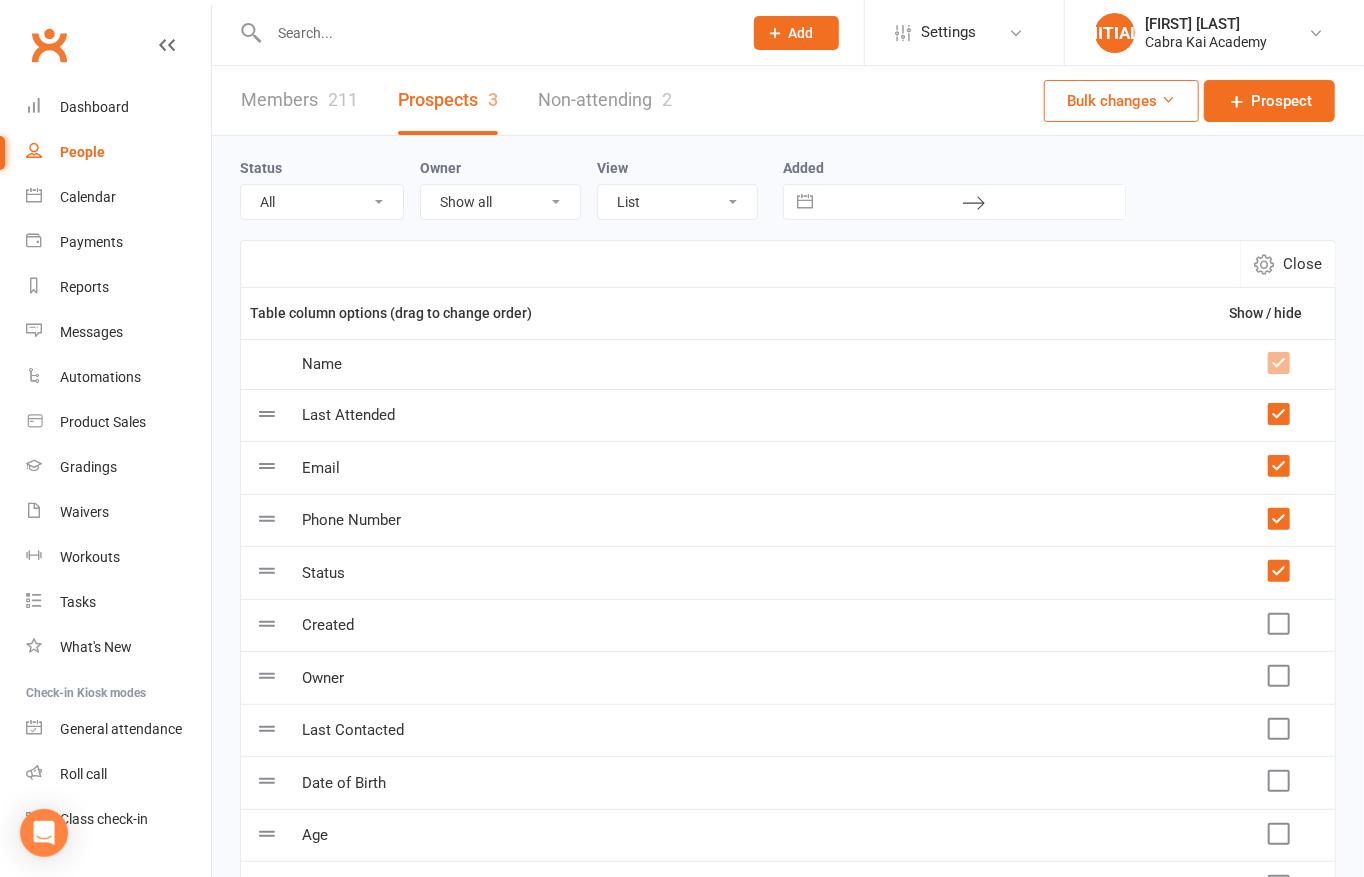 click on "Close" at bounding box center (1302, 264) 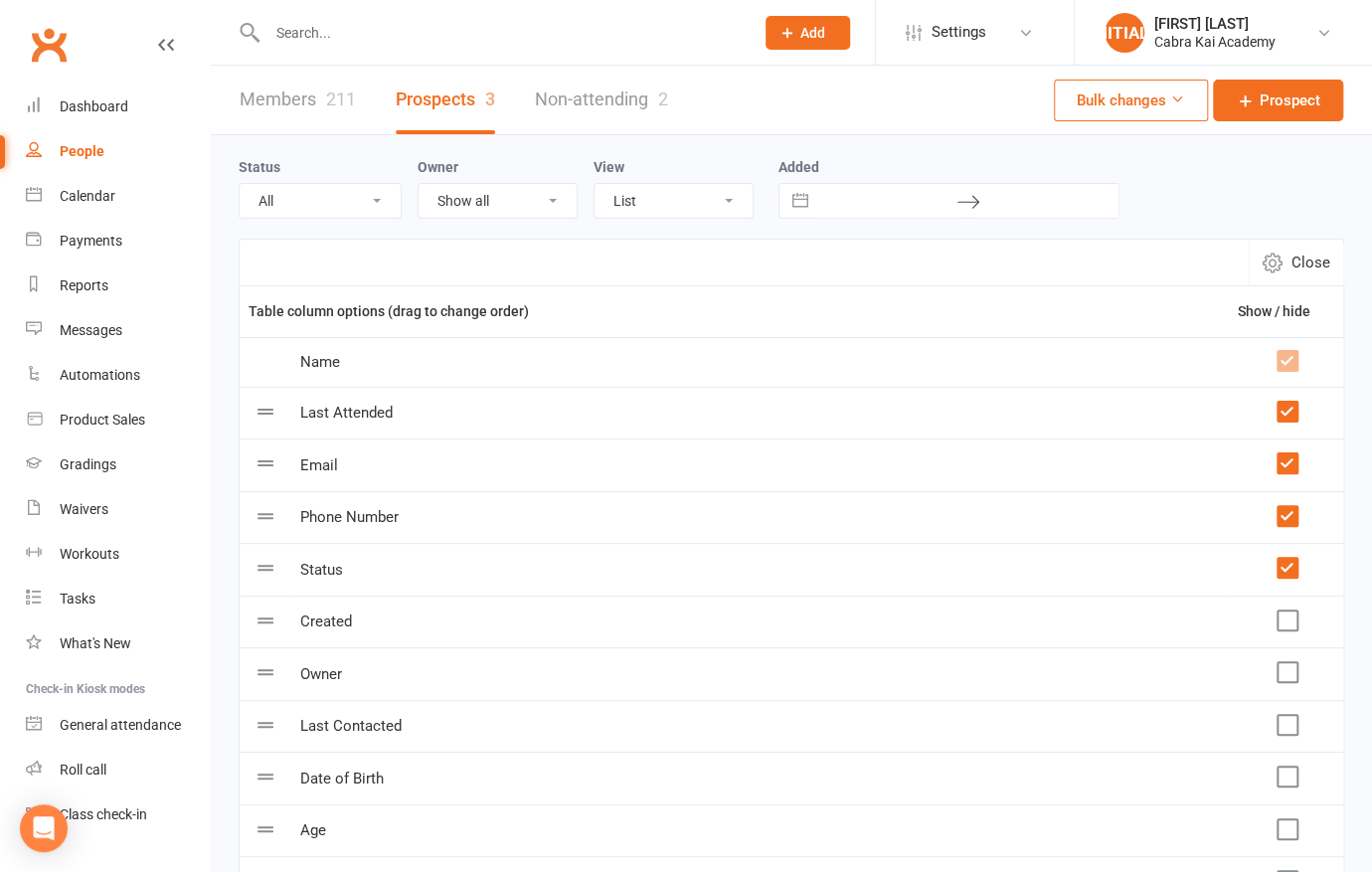select on "25" 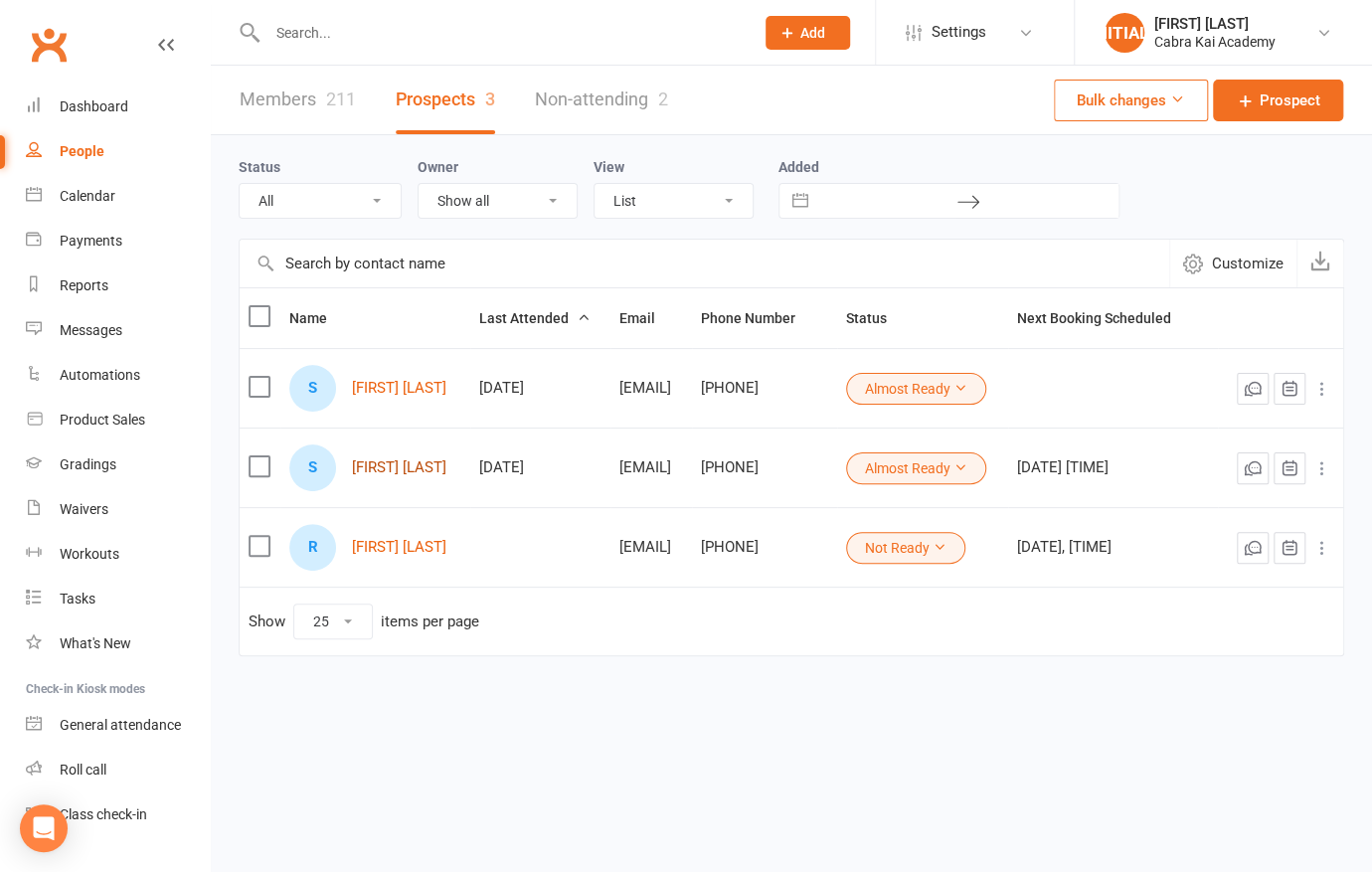 click on "[FIRST] [LAST]" at bounding box center (399, 467) 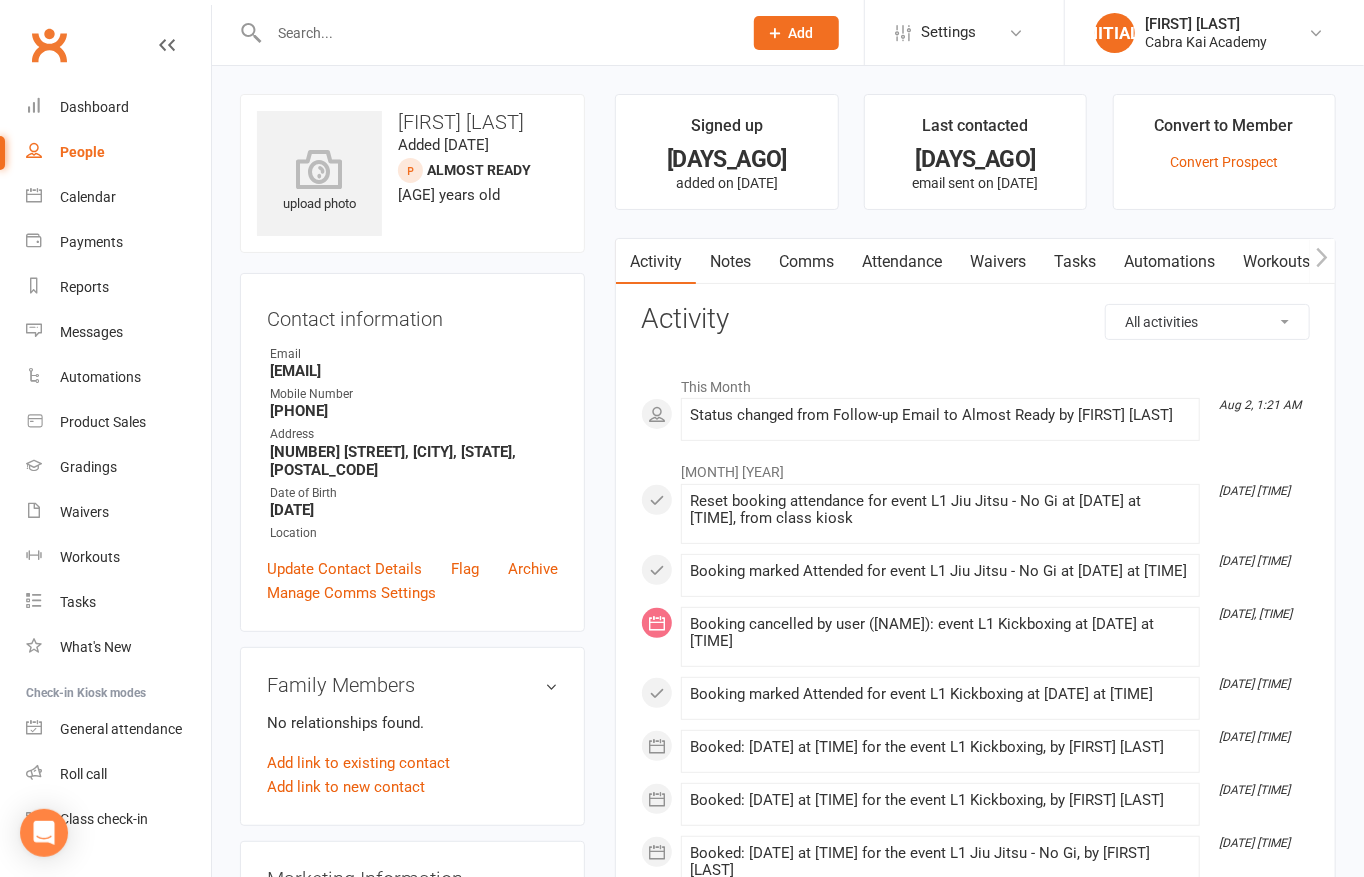 click on "Attendance" at bounding box center [902, 262] 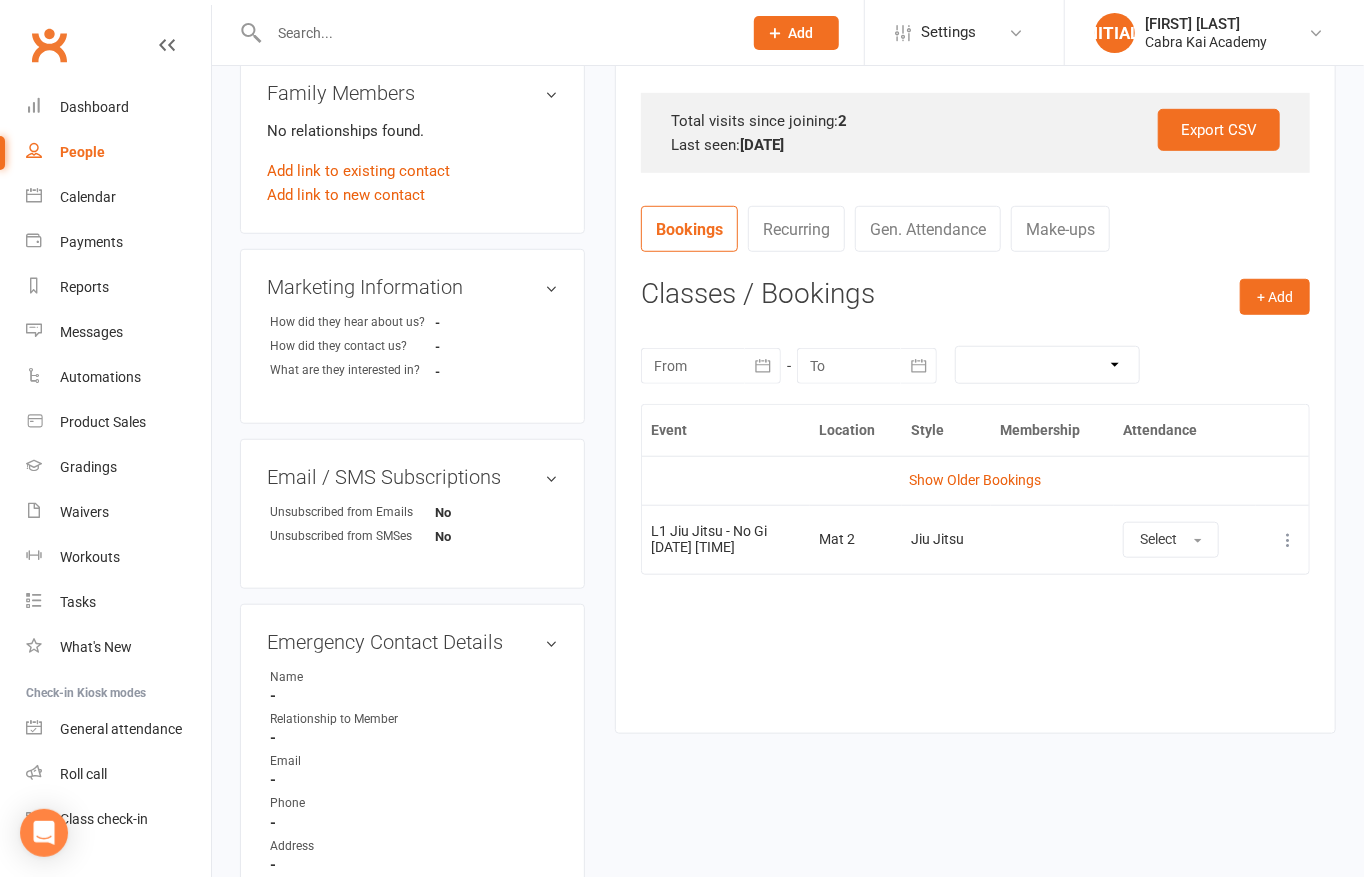 scroll, scrollTop: 600, scrollLeft: 0, axis: vertical 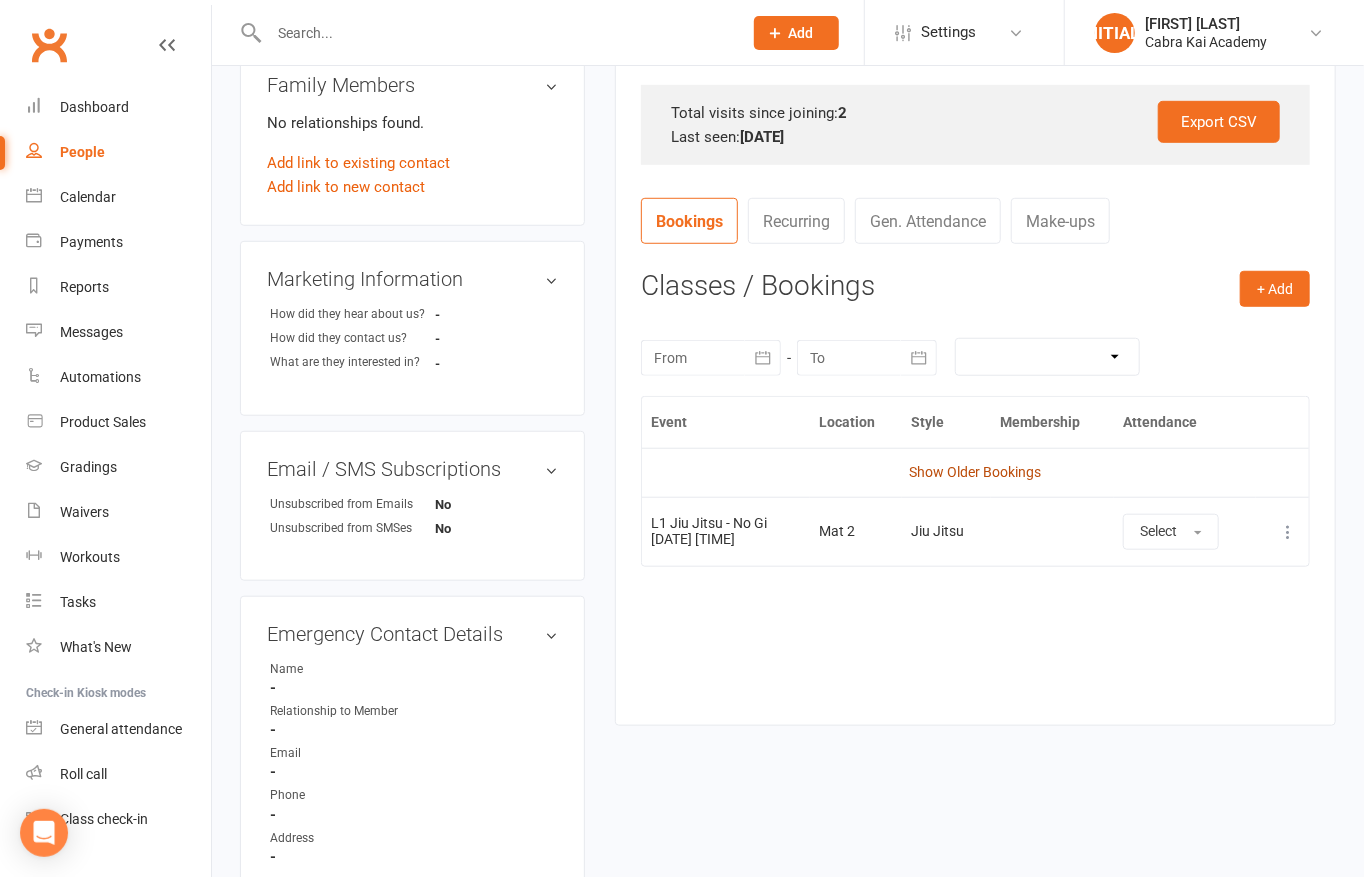 click on "Show Older Bookings" at bounding box center (976, 472) 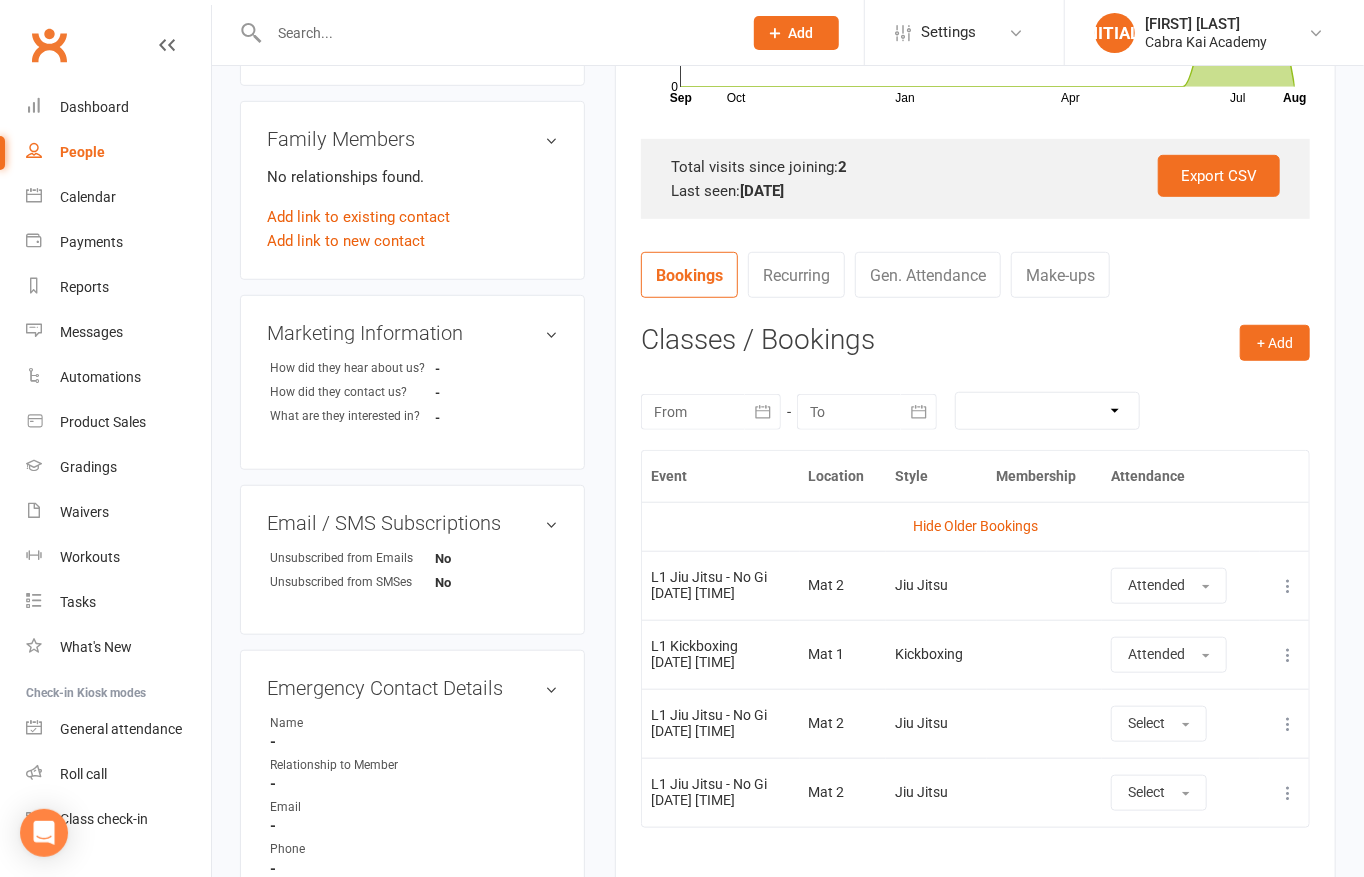 scroll, scrollTop: 700, scrollLeft: 0, axis: vertical 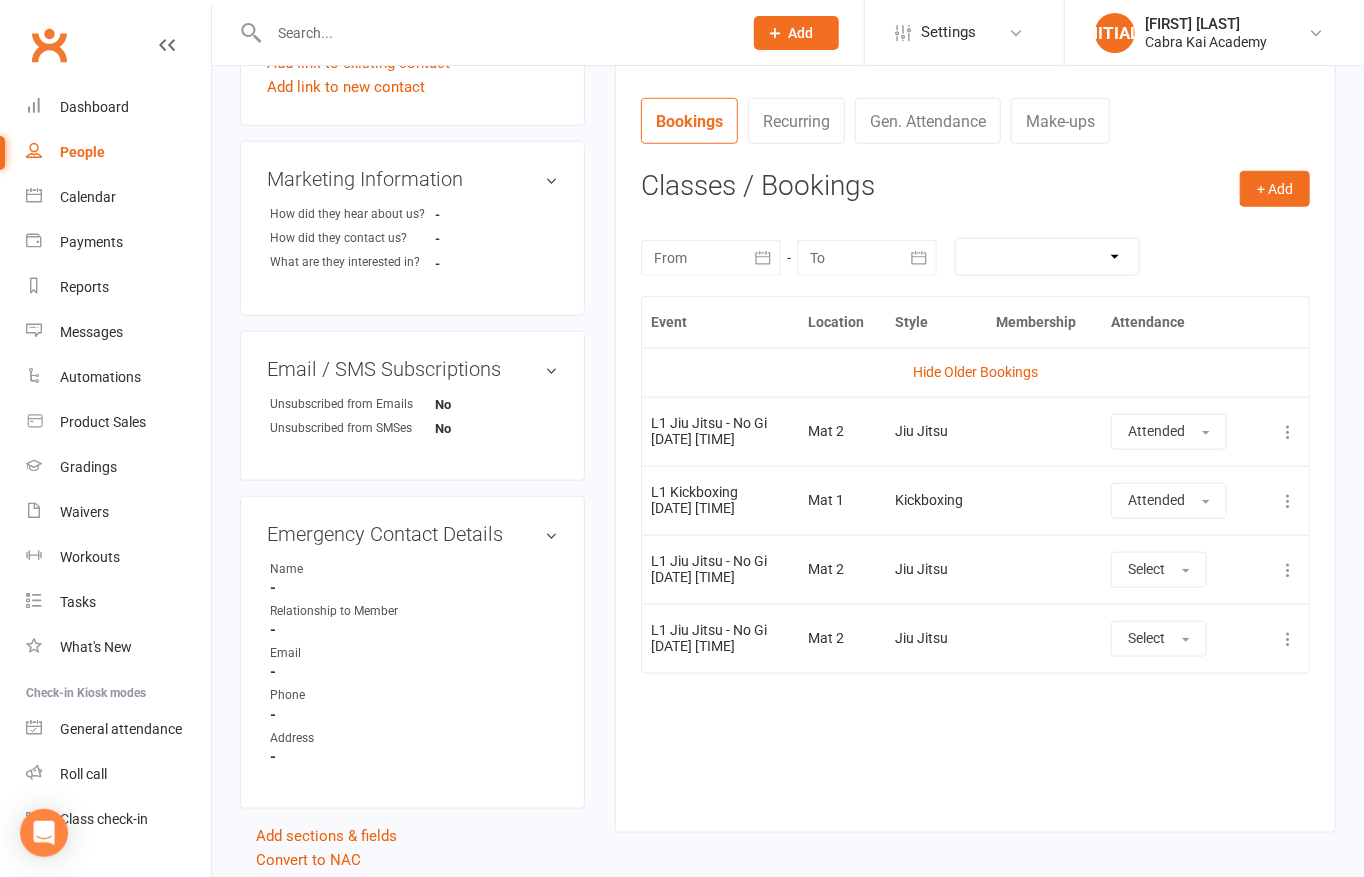 click at bounding box center (1288, 639) 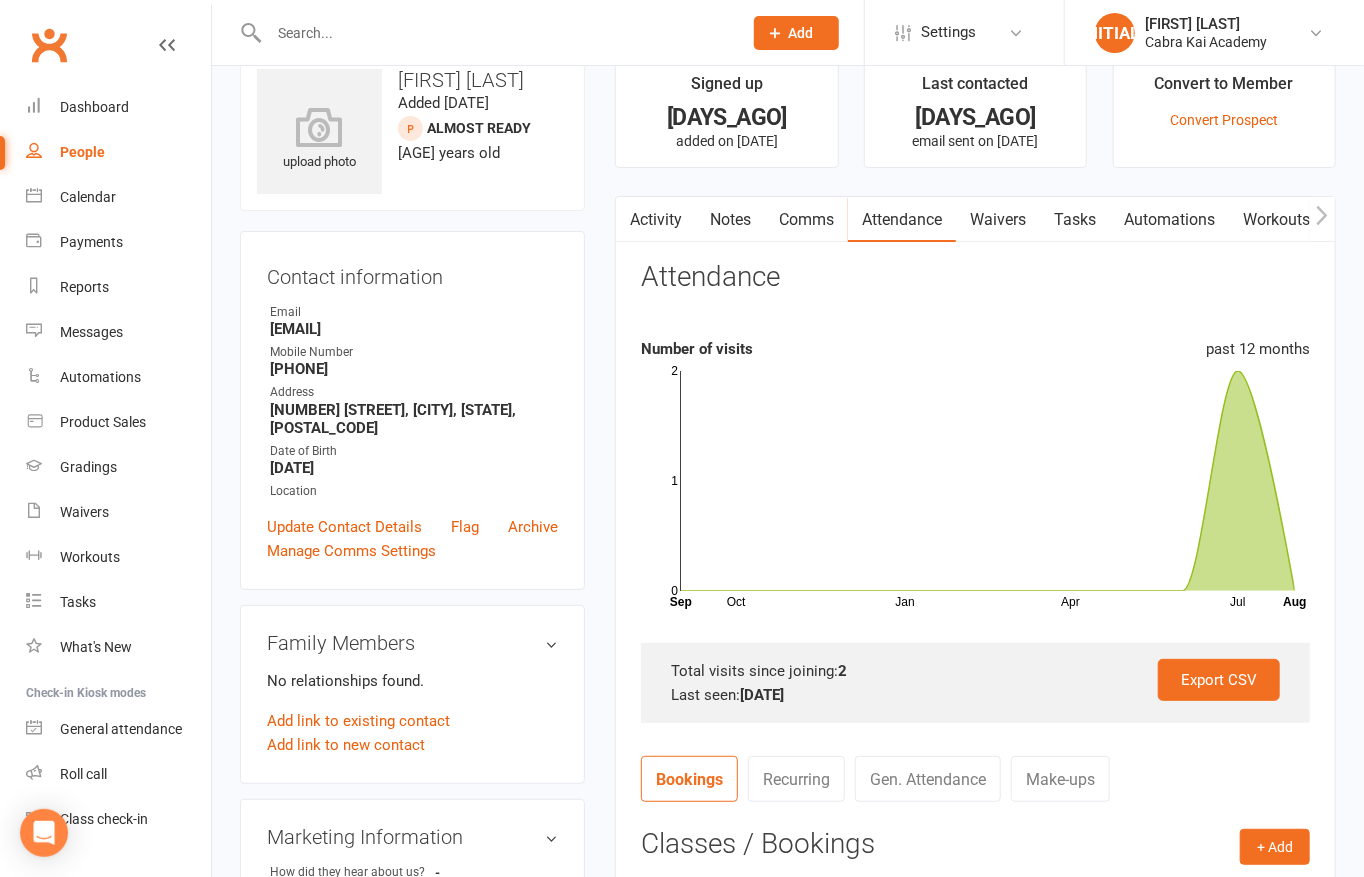 scroll, scrollTop: 0, scrollLeft: 0, axis: both 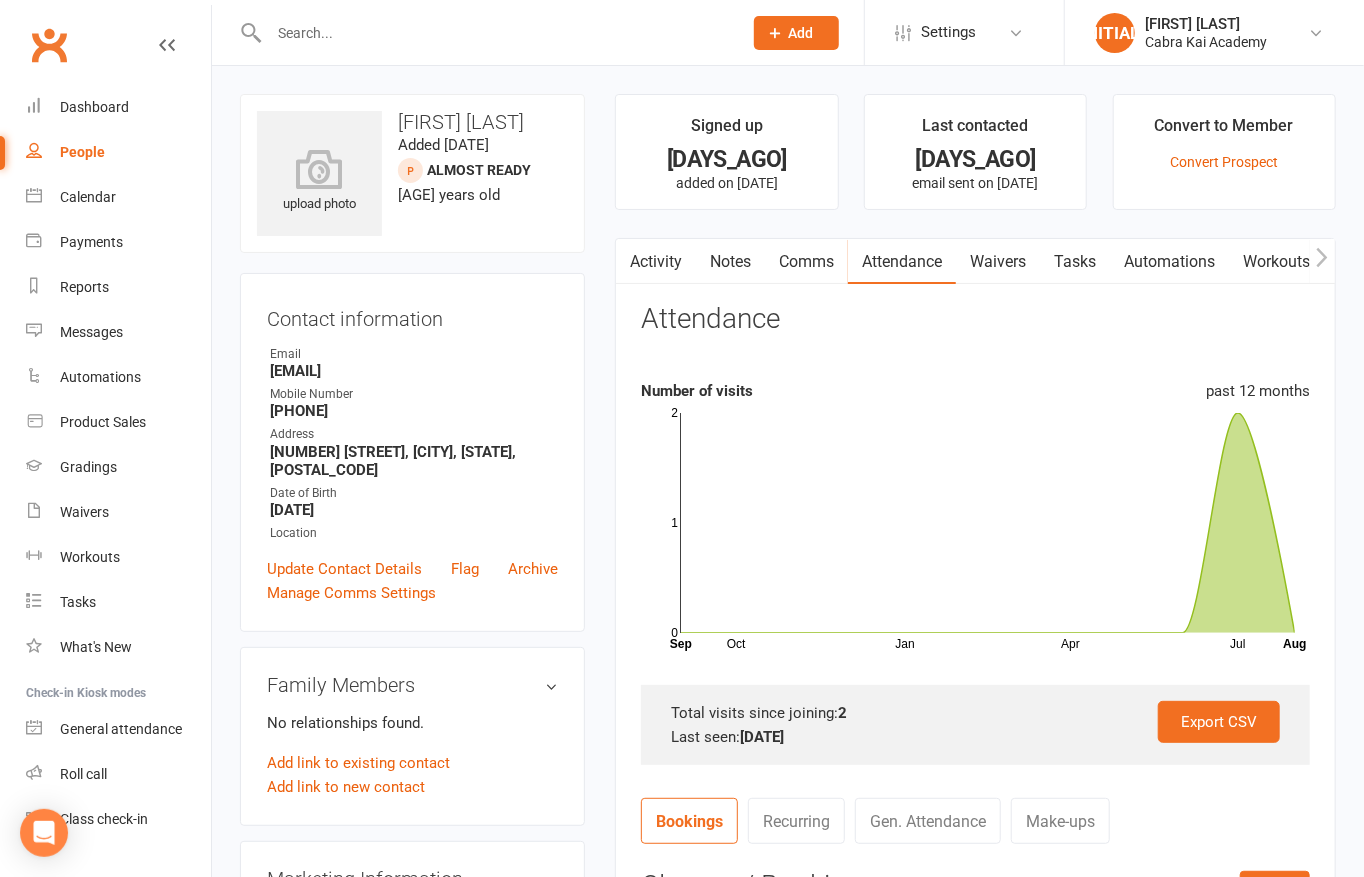 click on "Activity" at bounding box center (656, 262) 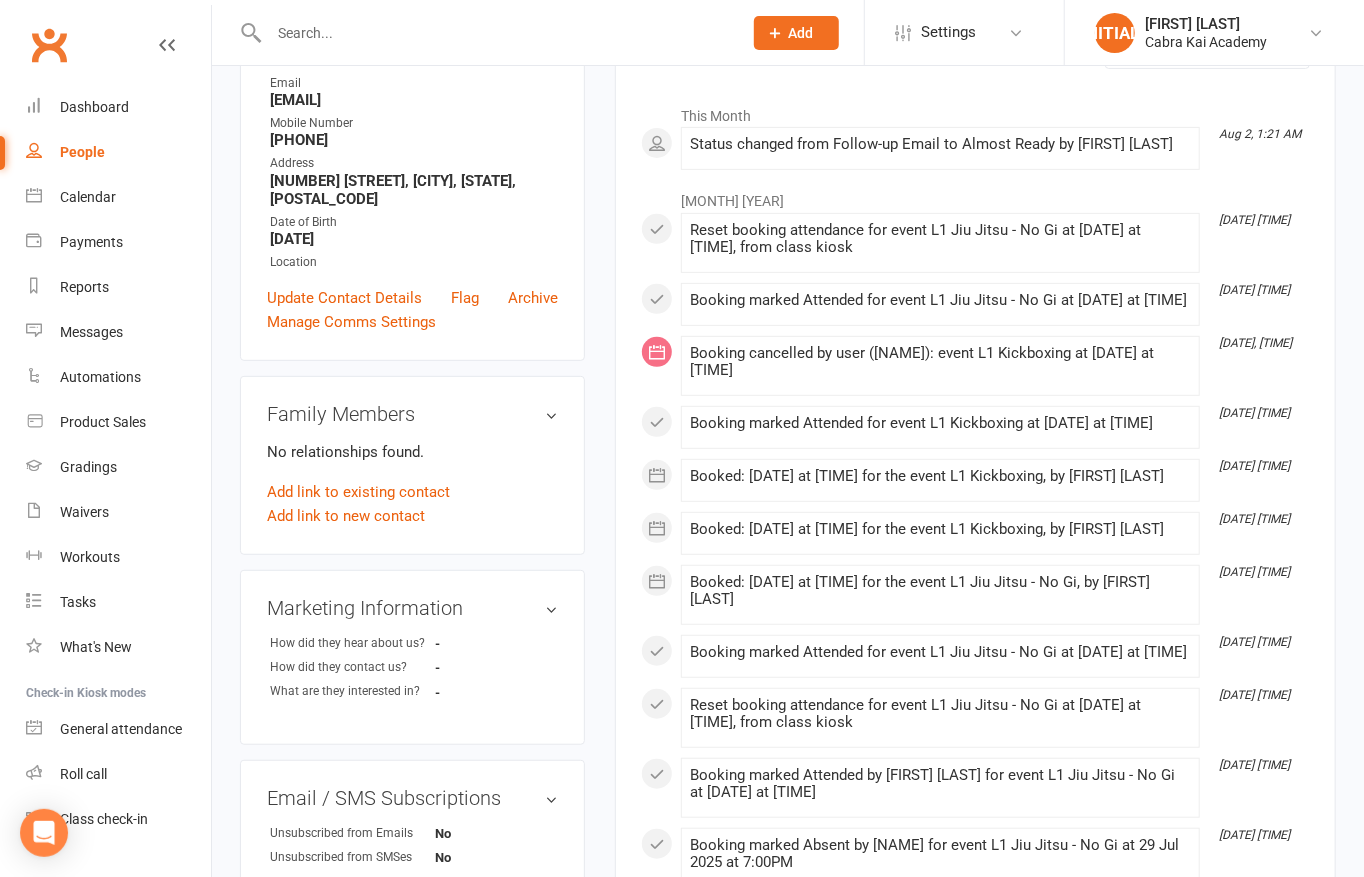 scroll, scrollTop: 0, scrollLeft: 0, axis: both 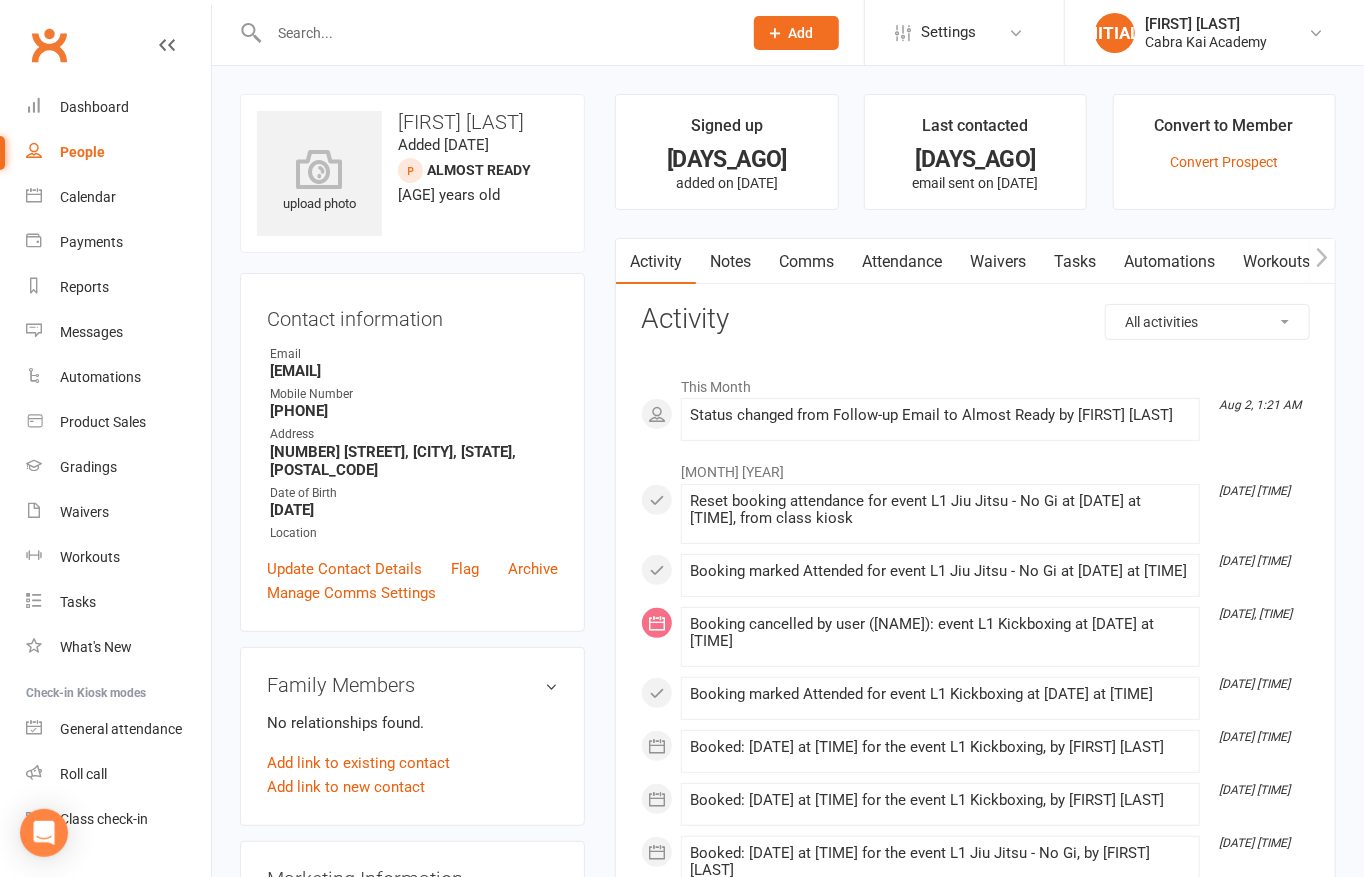 click on "Attendance" at bounding box center [902, 262] 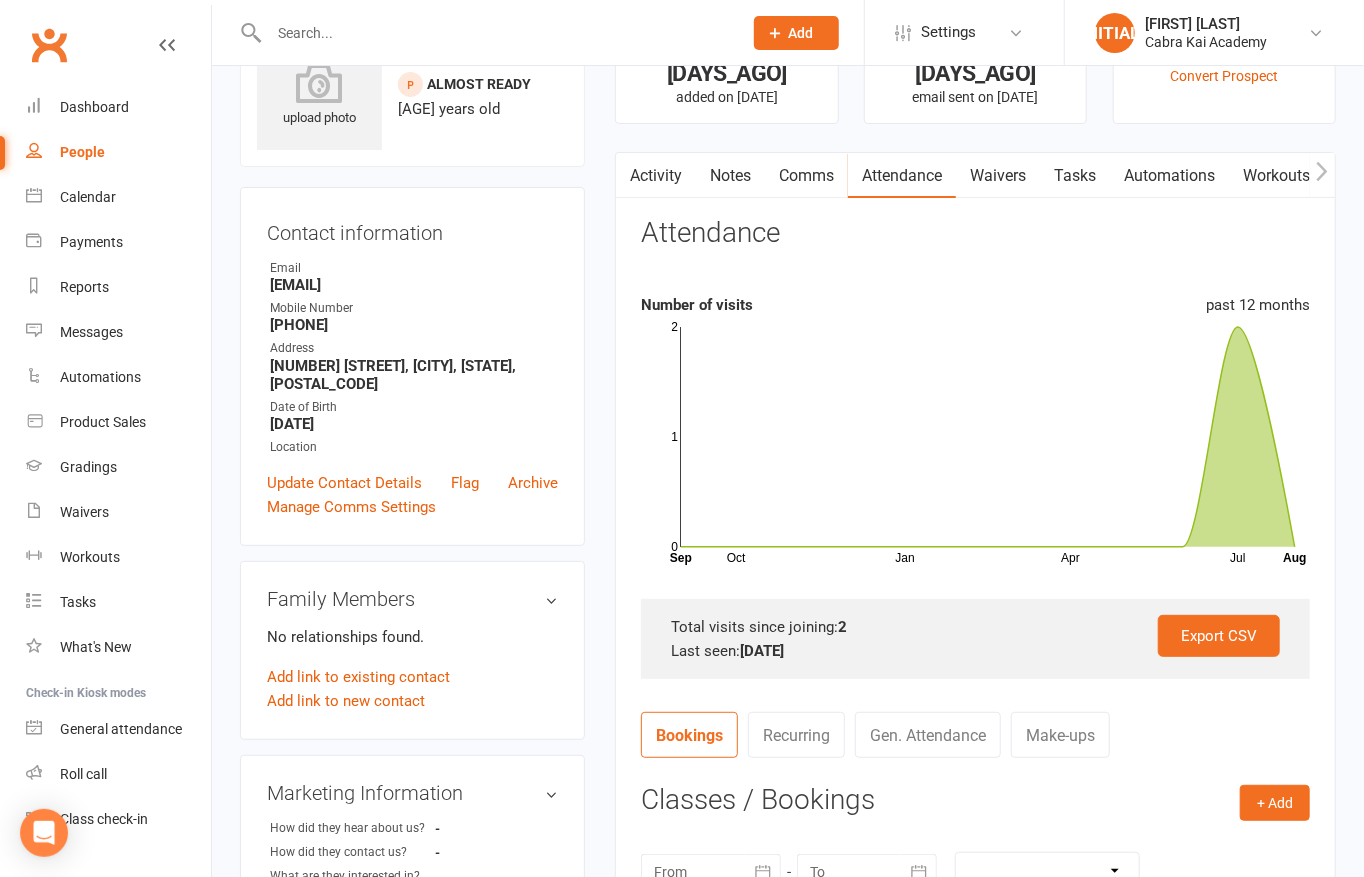 scroll, scrollTop: 600, scrollLeft: 0, axis: vertical 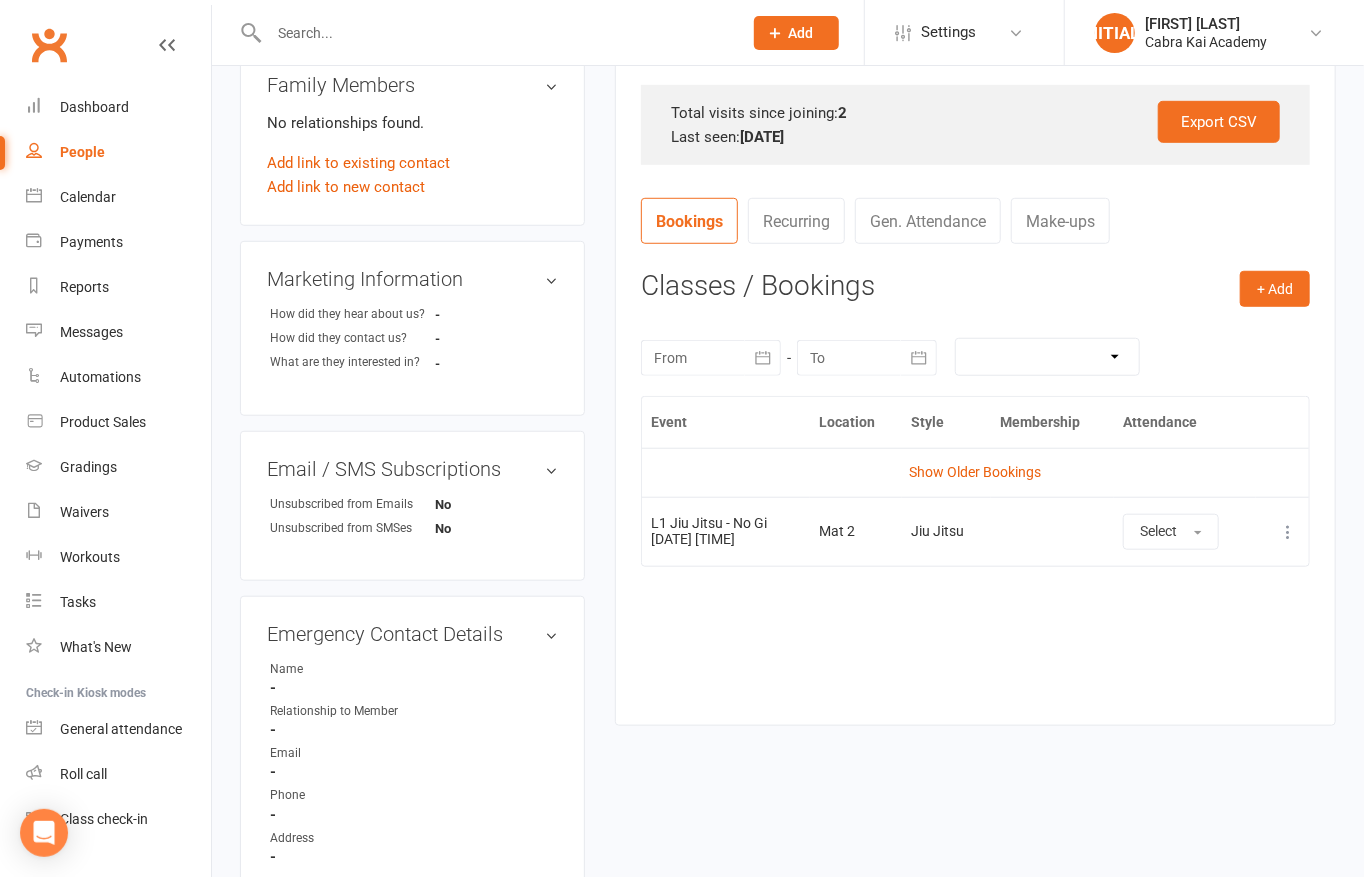 click on "Show Older Bookings" at bounding box center [975, 472] 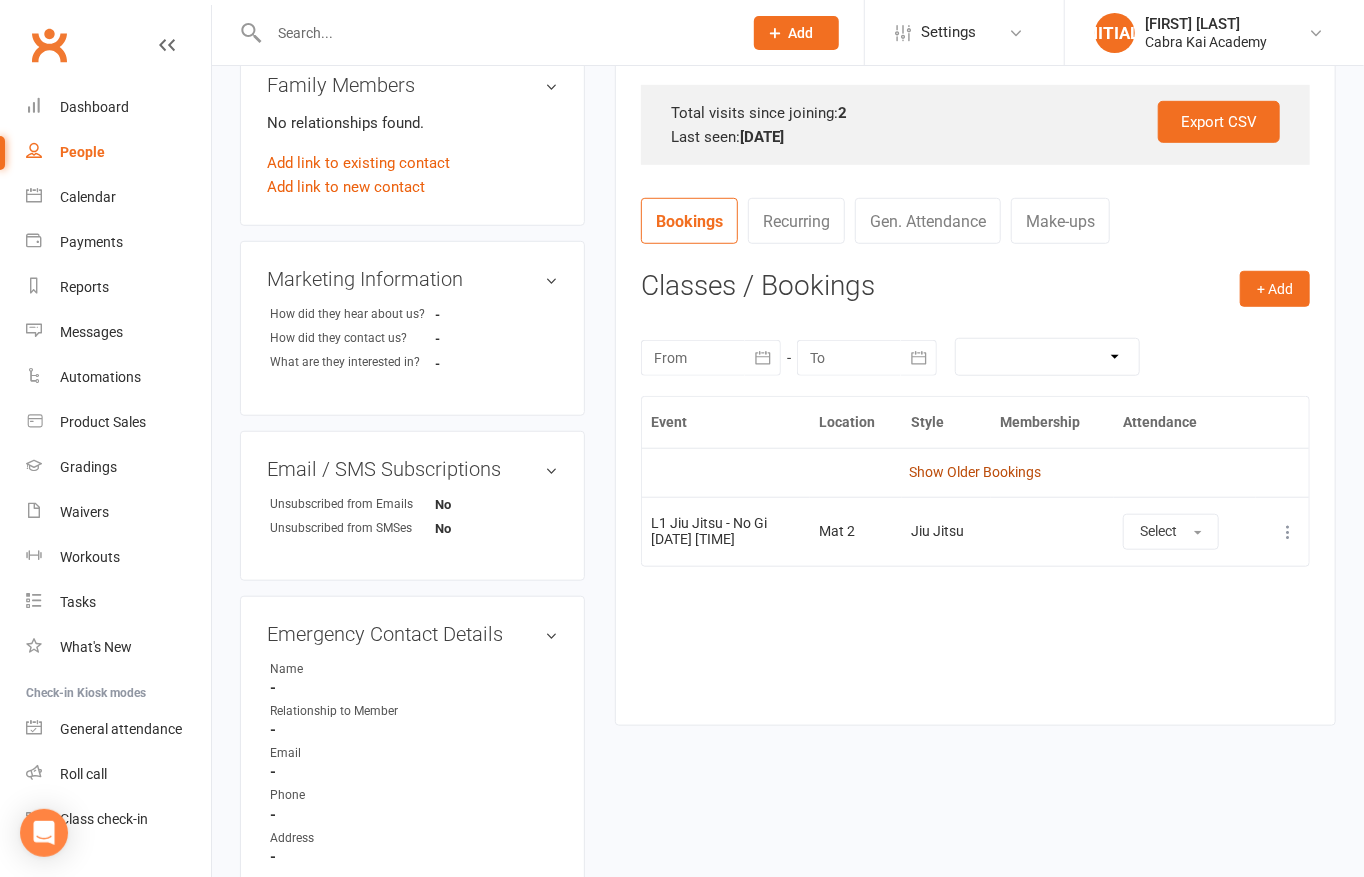 click on "Show Older Bookings" at bounding box center (976, 472) 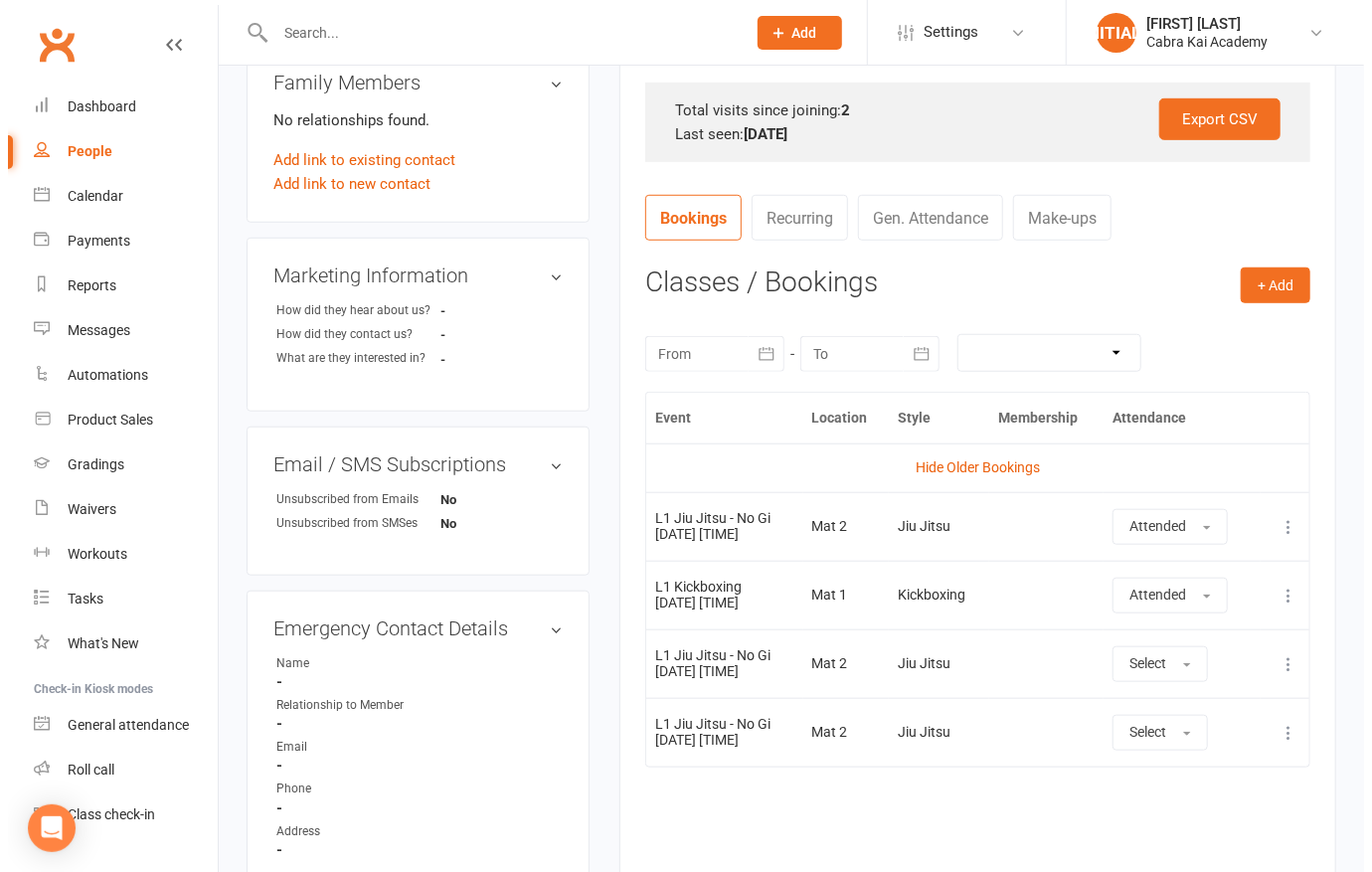 scroll, scrollTop: 774, scrollLeft: 0, axis: vertical 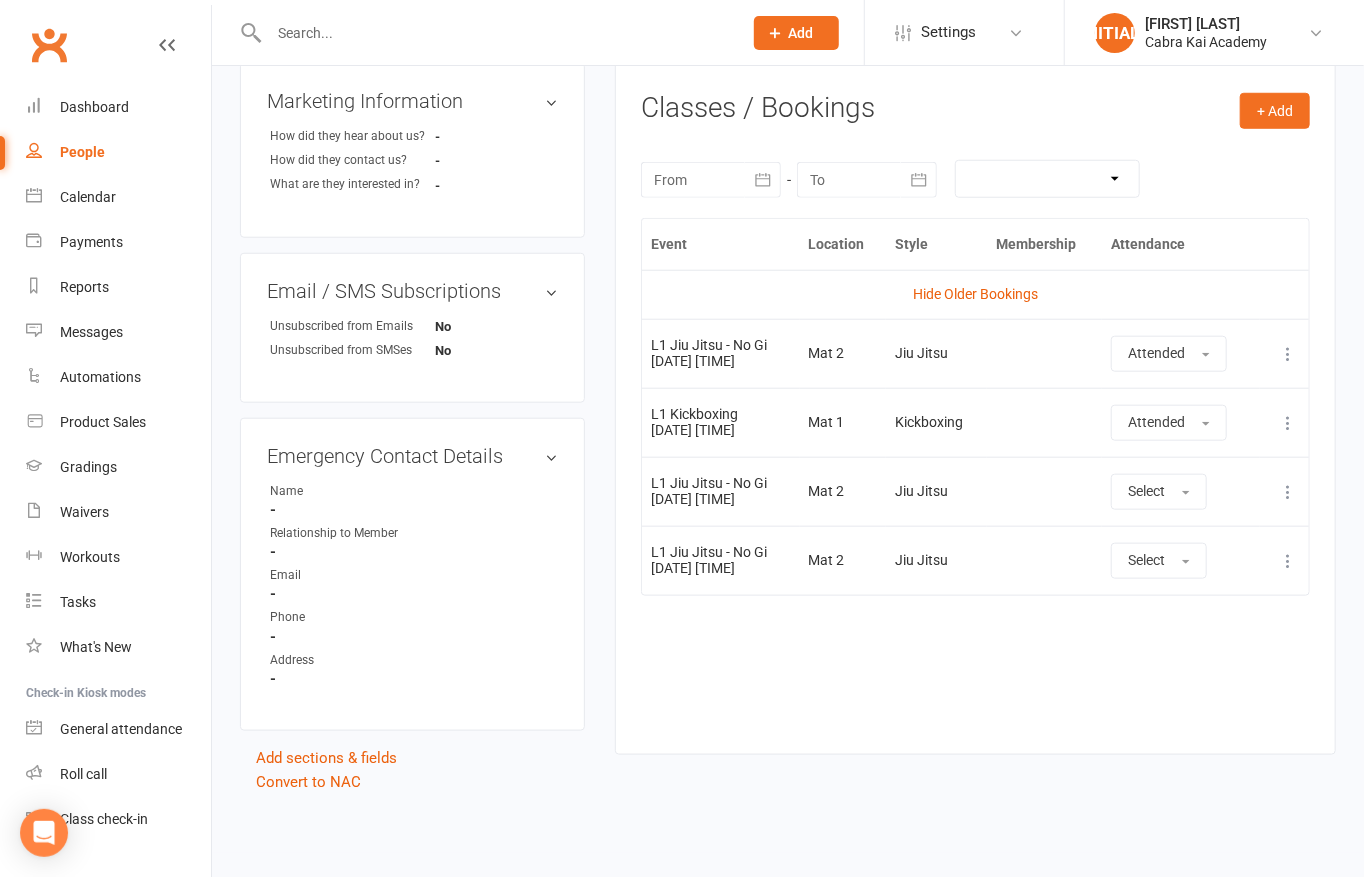 click at bounding box center (1288, 561) 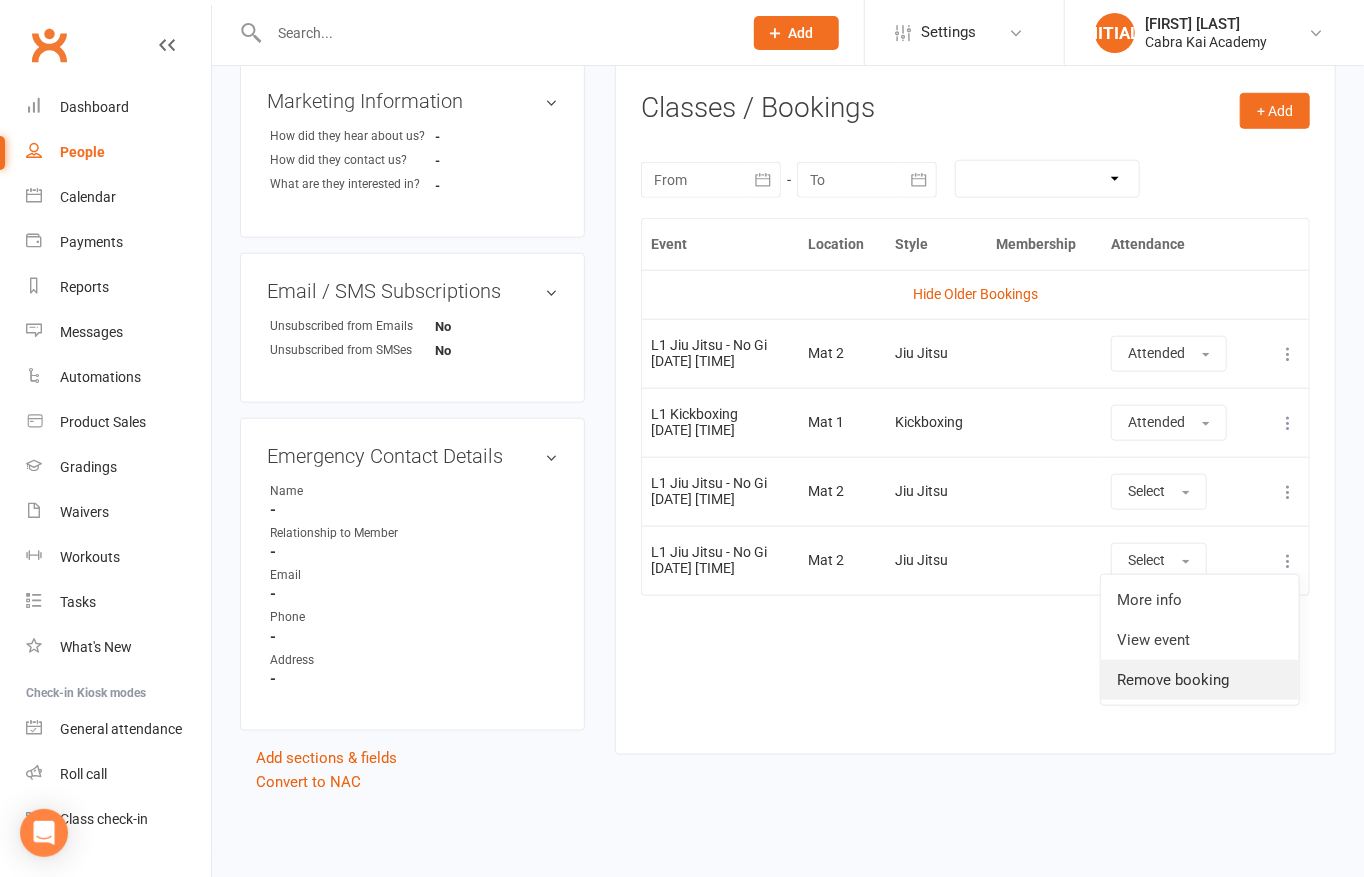 click on "Remove booking" at bounding box center (1200, 680) 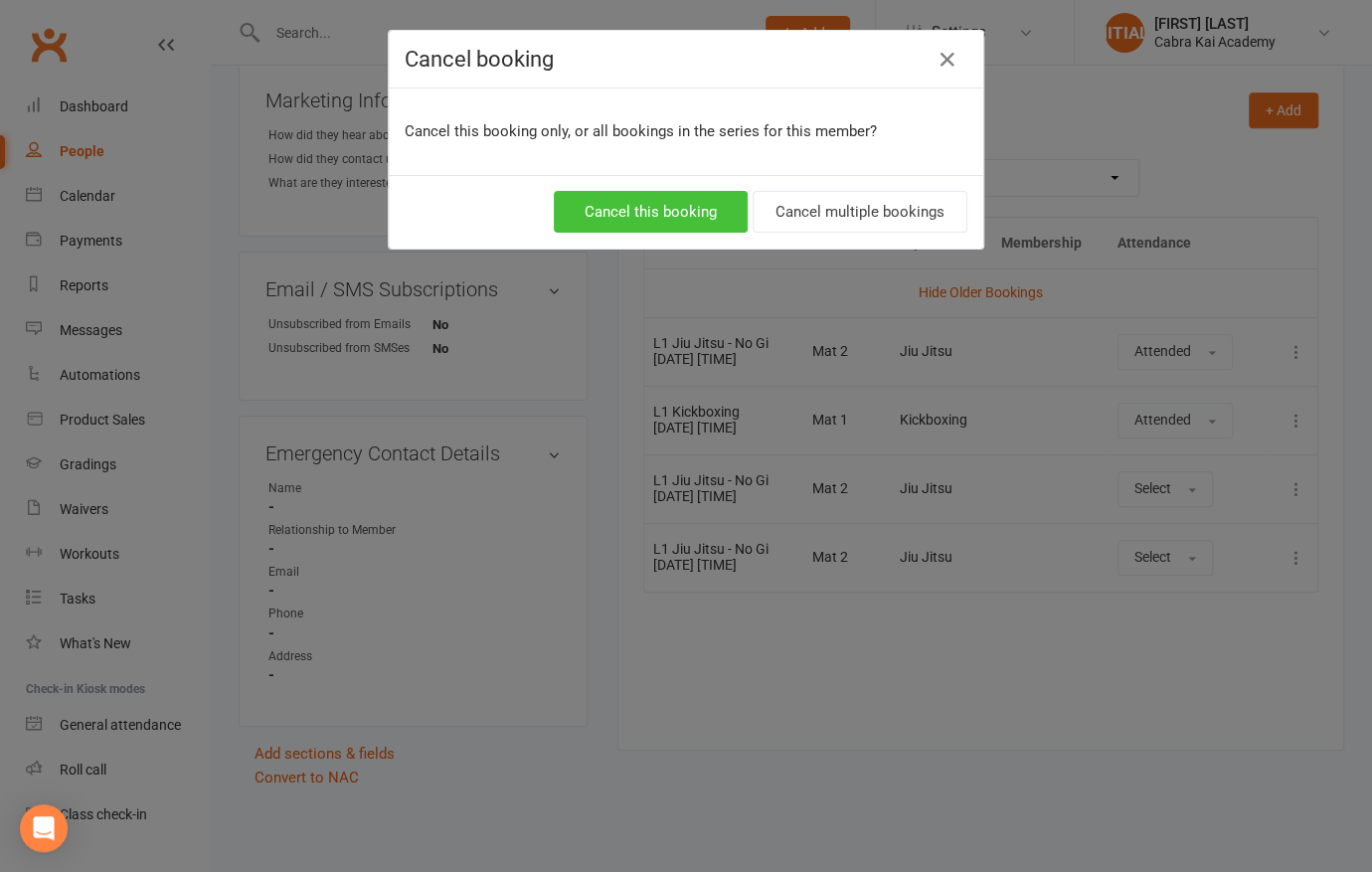 click on "Cancel this booking" at bounding box center [650, 212] 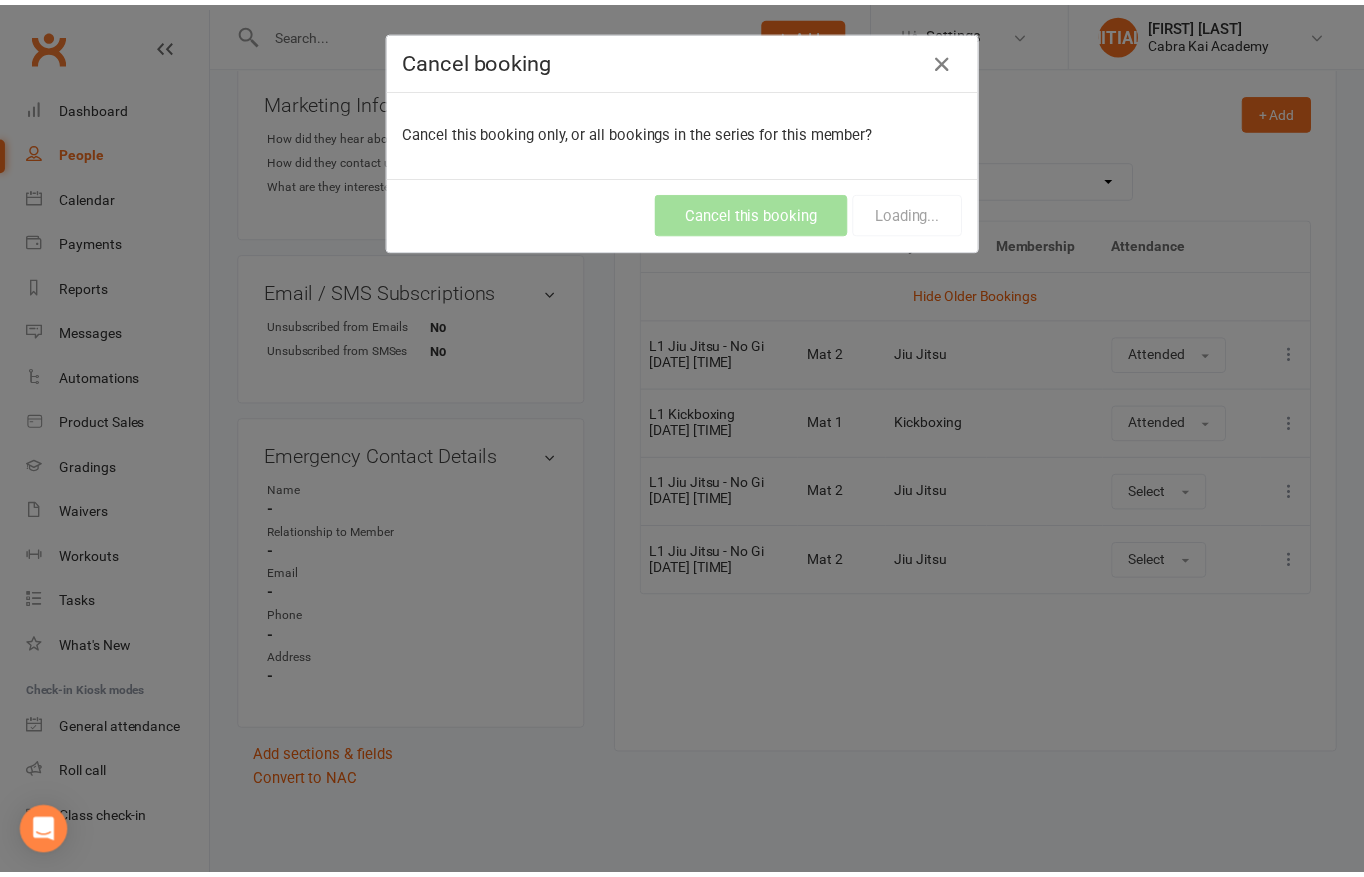 scroll, scrollTop: 772, scrollLeft: 0, axis: vertical 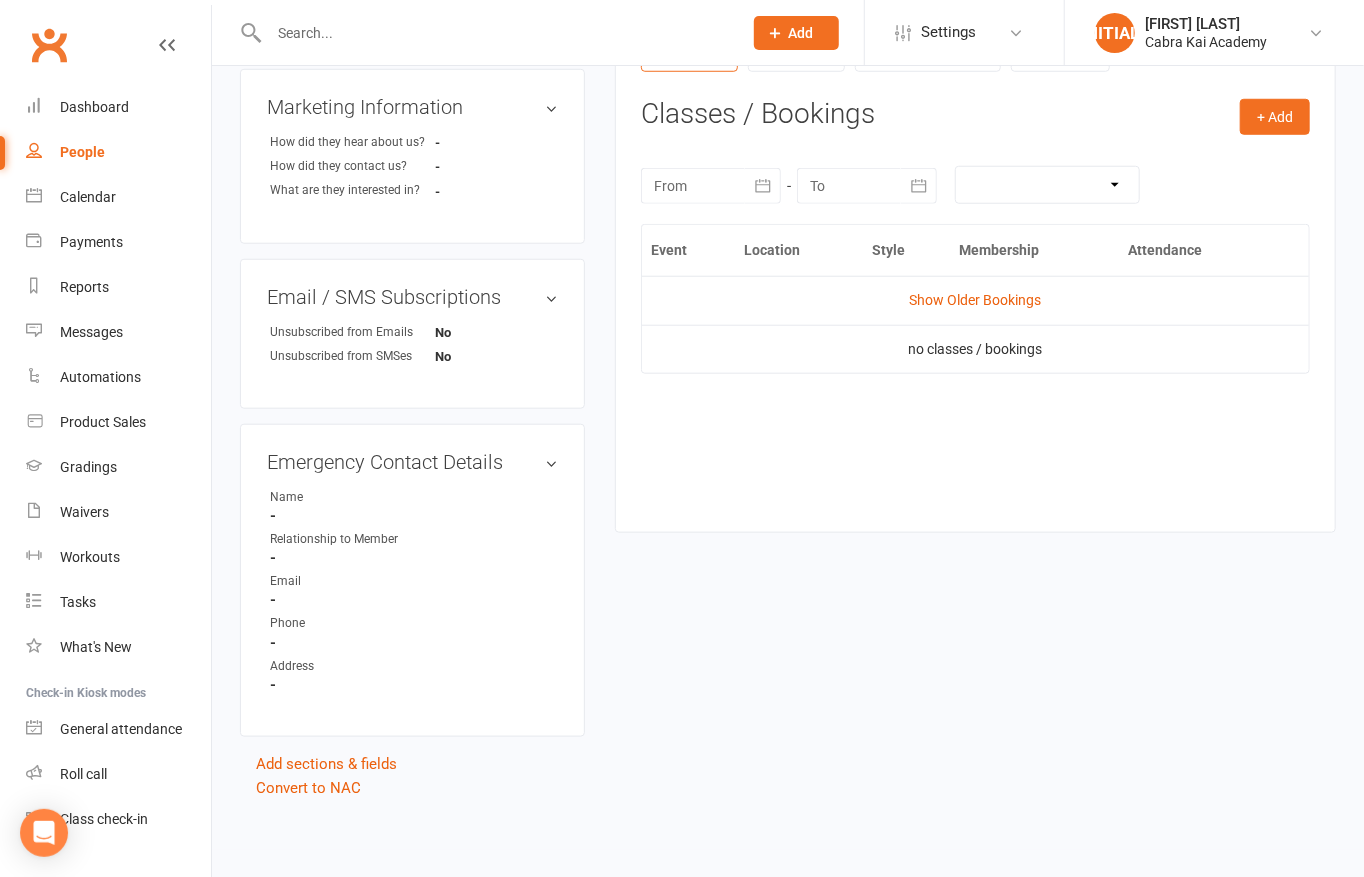 click on "Show Older Bookings" at bounding box center [975, 300] 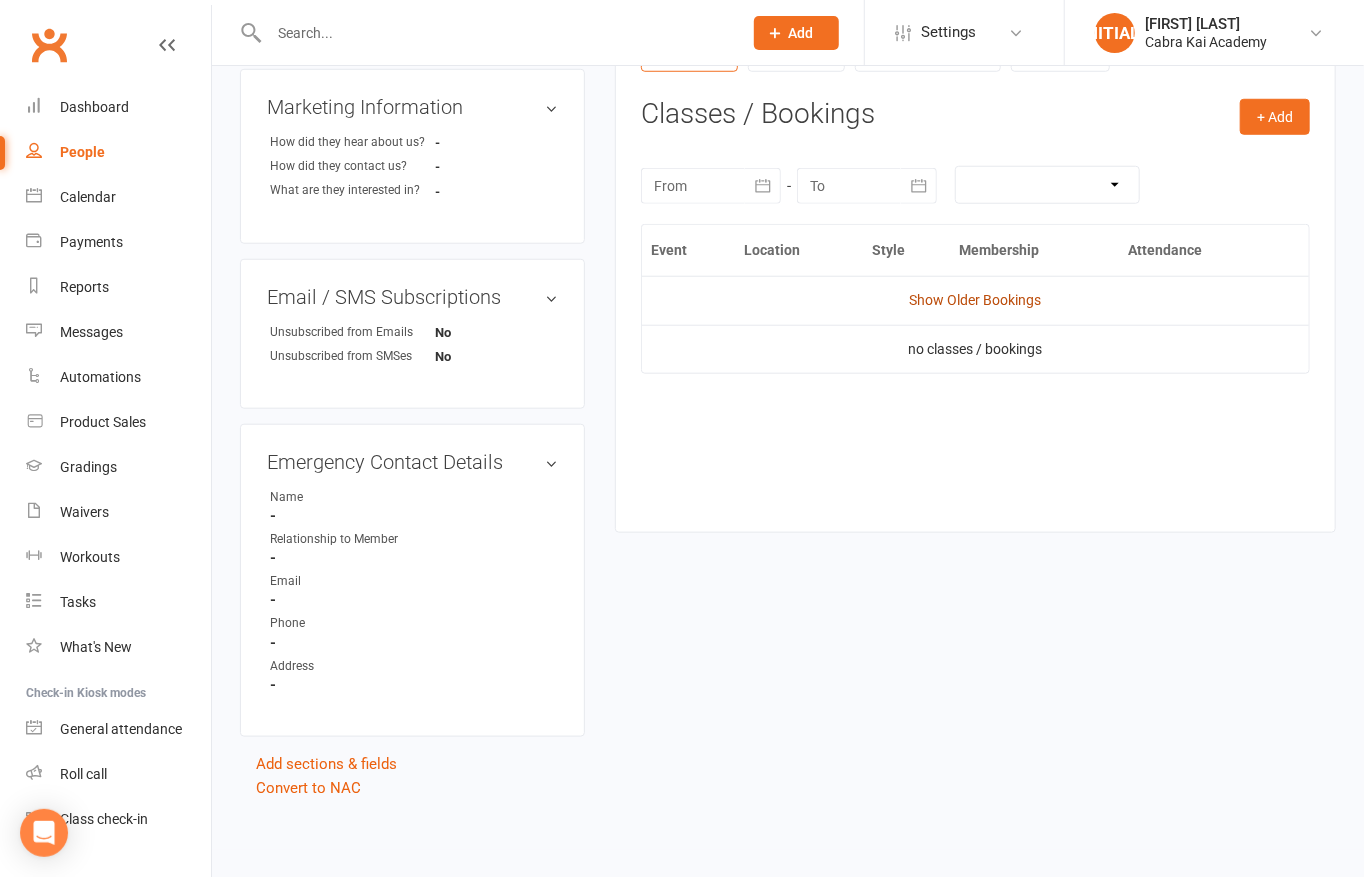click on "Show Older Bookings" at bounding box center (976, 300) 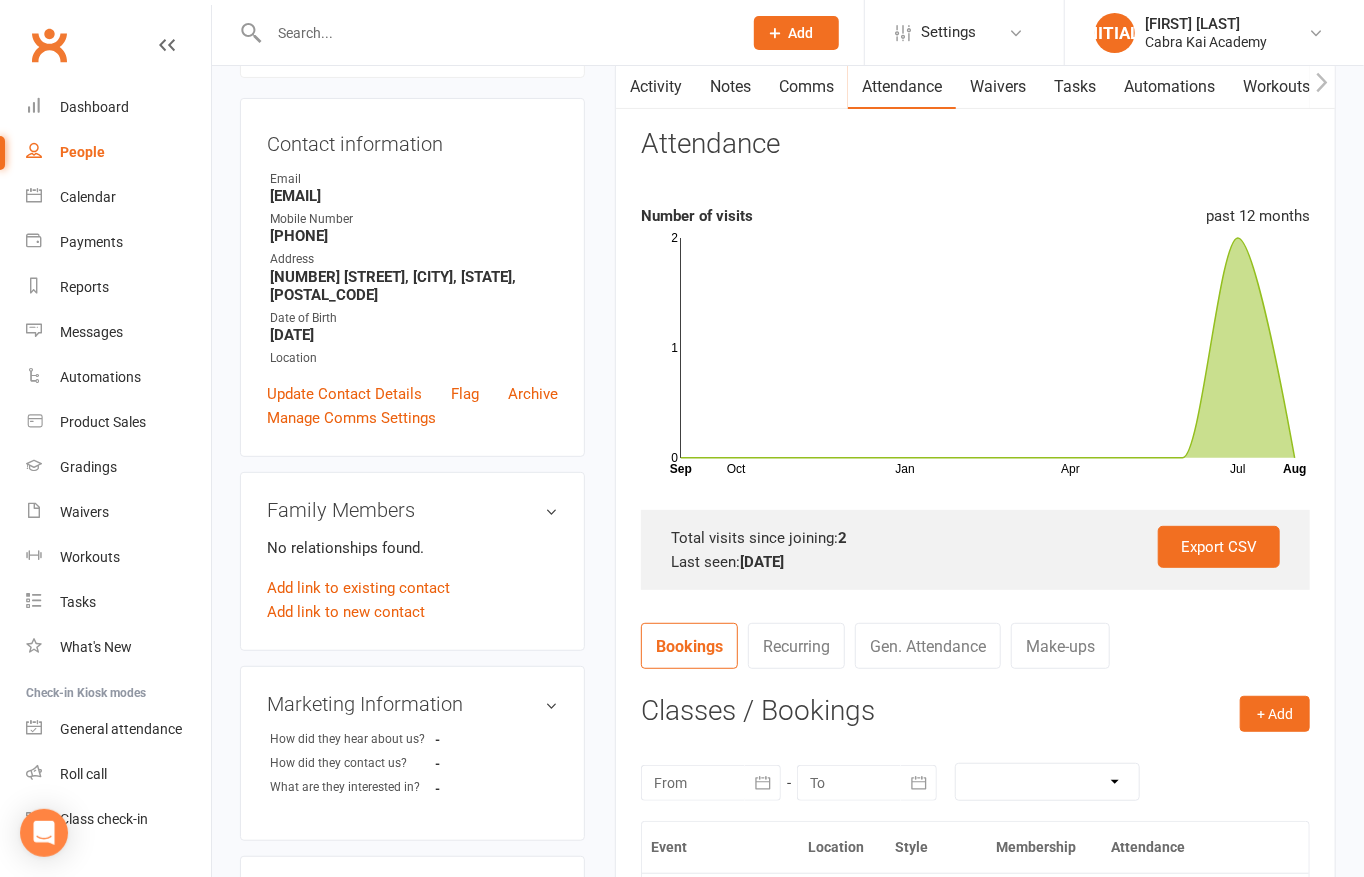 scroll, scrollTop: 0, scrollLeft: 0, axis: both 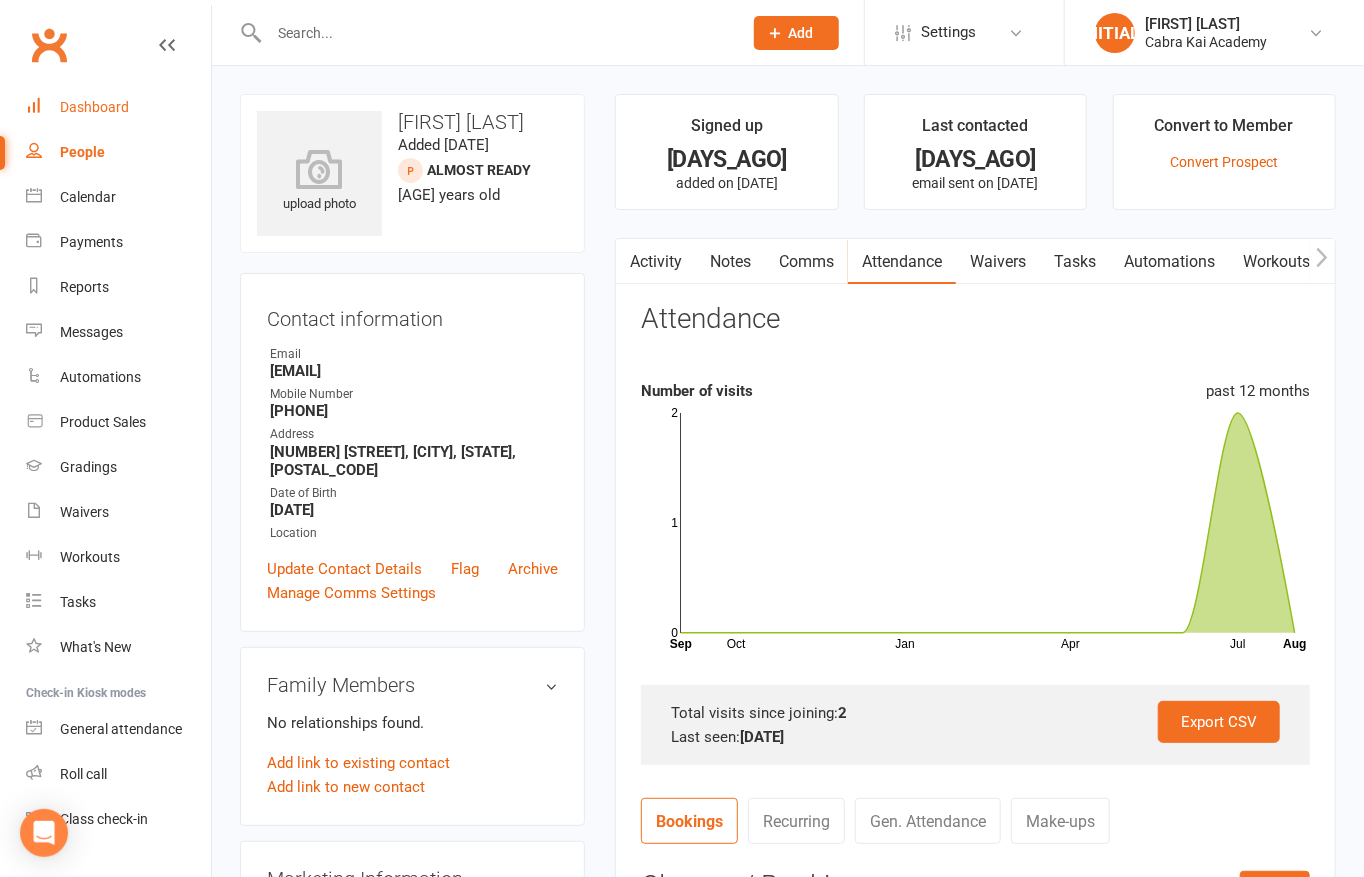 click on "Dashboard" at bounding box center [94, 107] 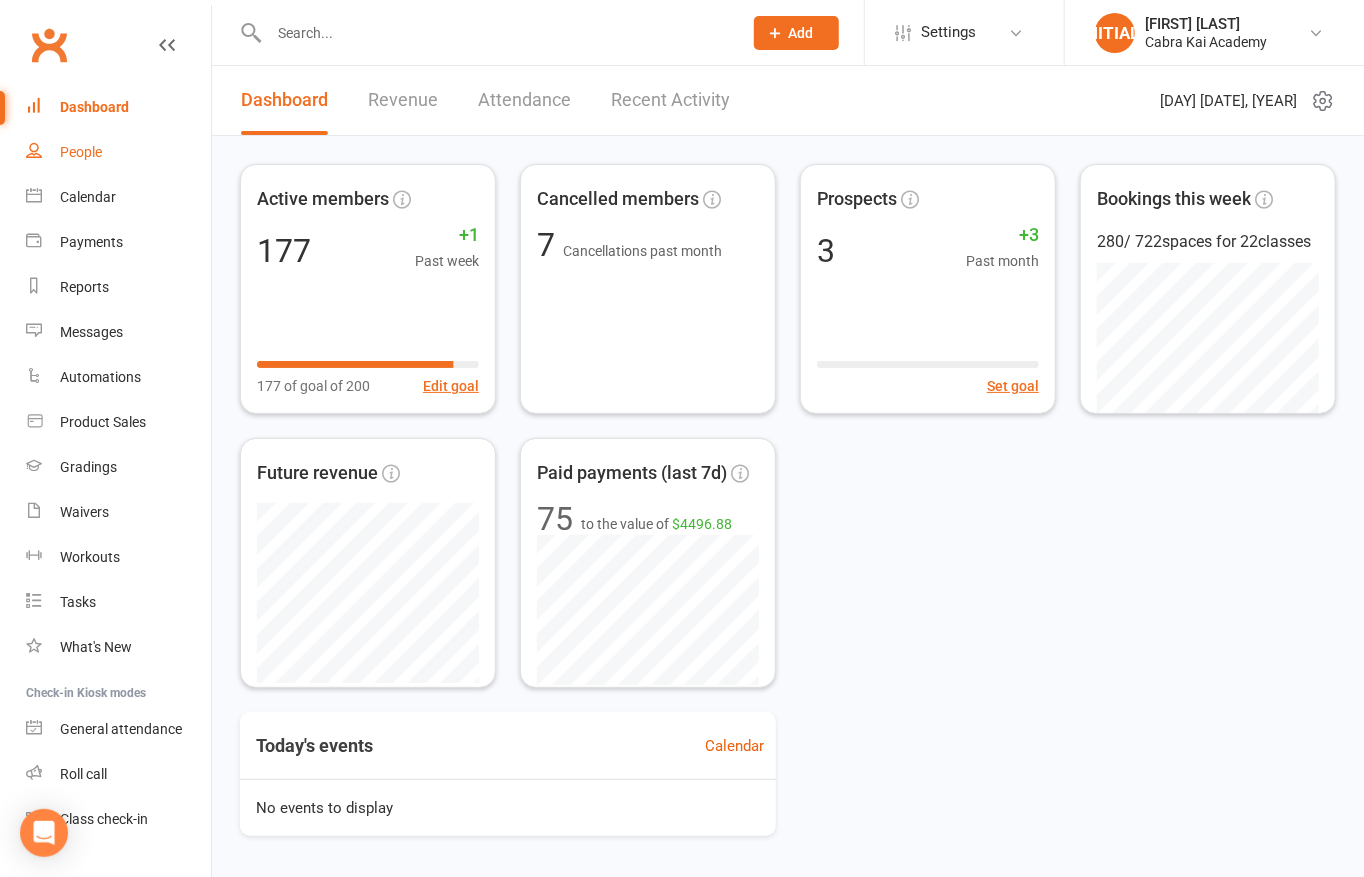 click on "People" at bounding box center [118, 152] 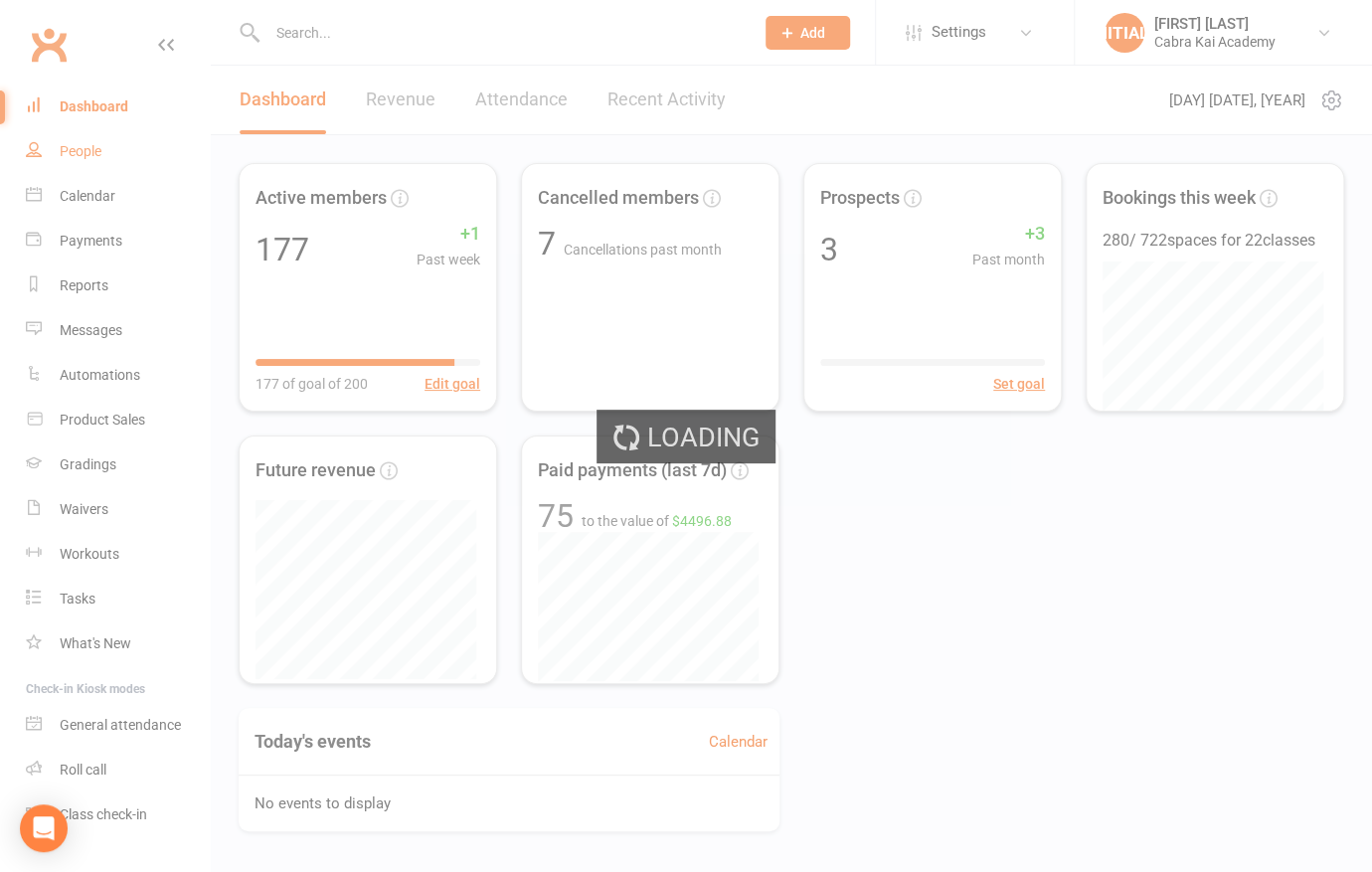 select on "25" 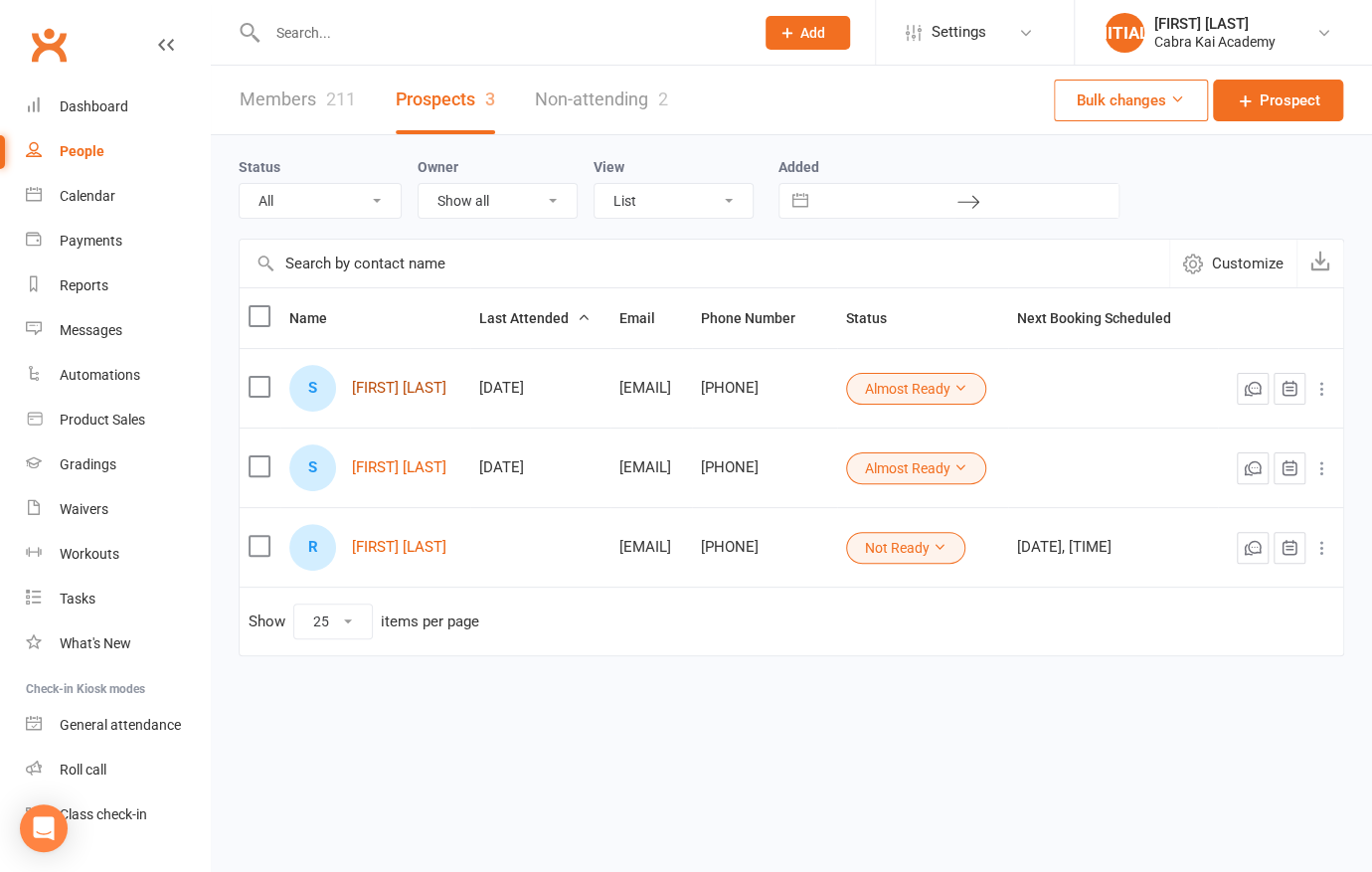 click on "[FIRST] [LAST]" at bounding box center (399, 388) 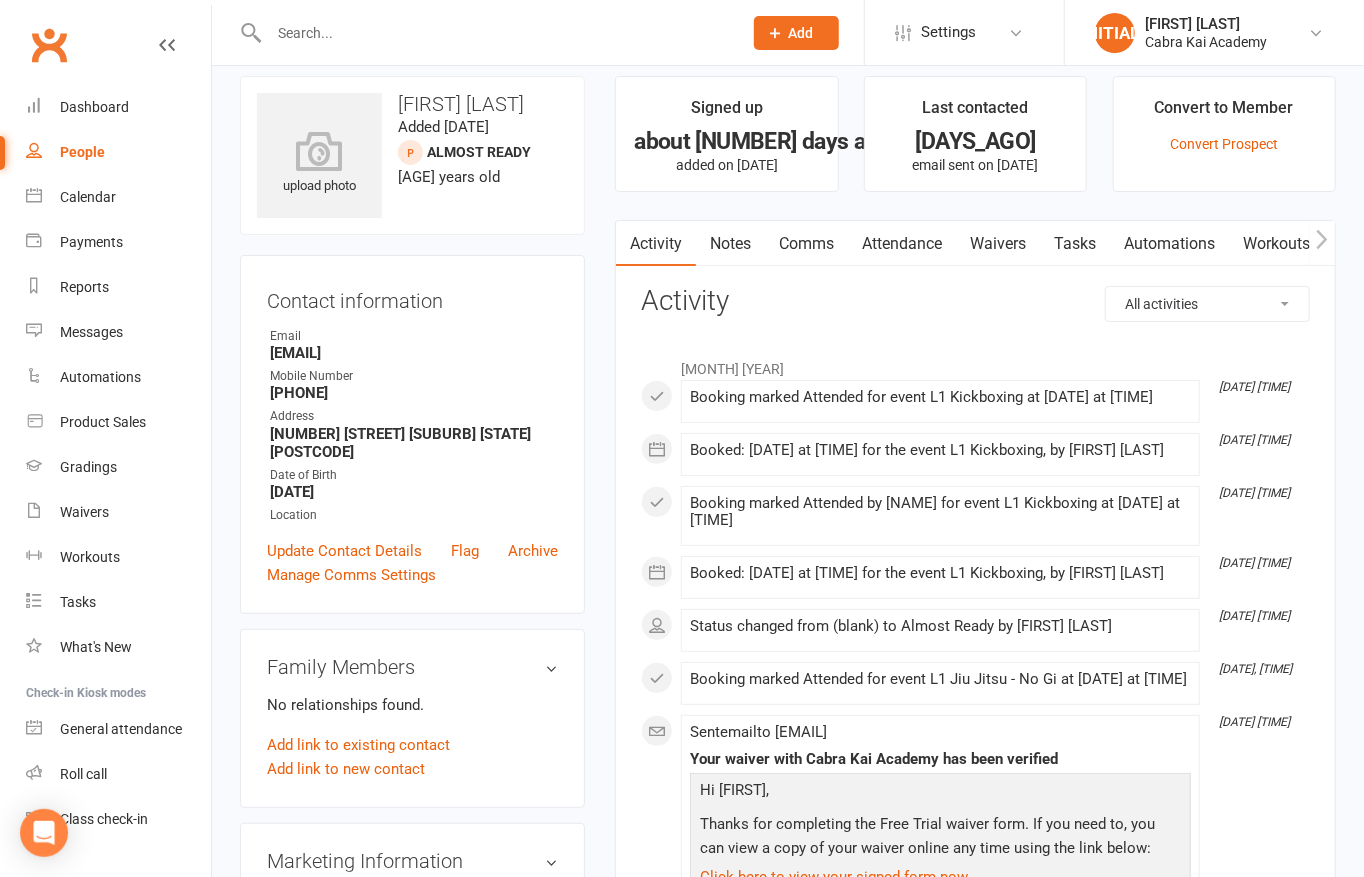 scroll, scrollTop: 0, scrollLeft: 0, axis: both 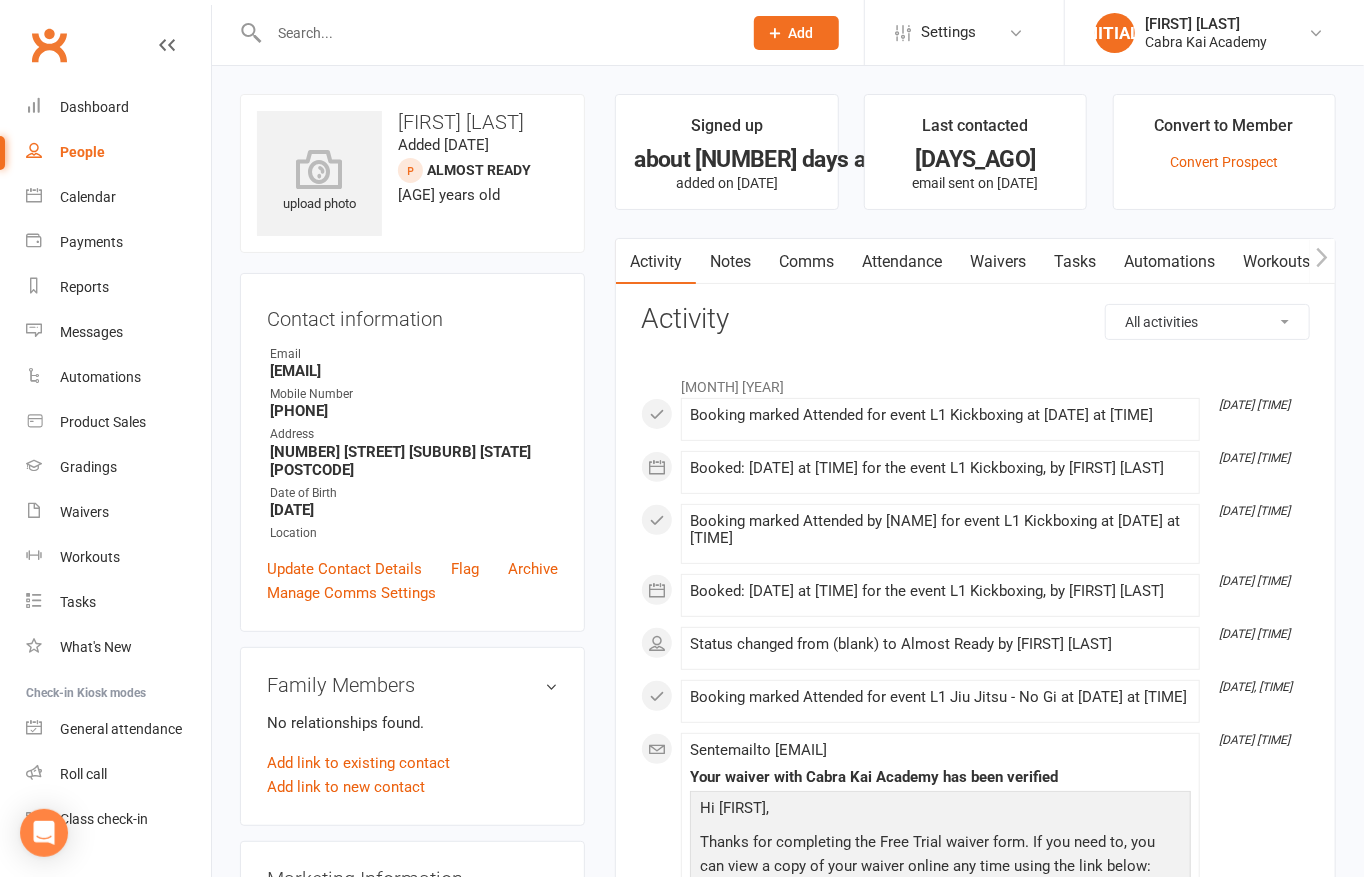 click on "Attendance" at bounding box center (902, 262) 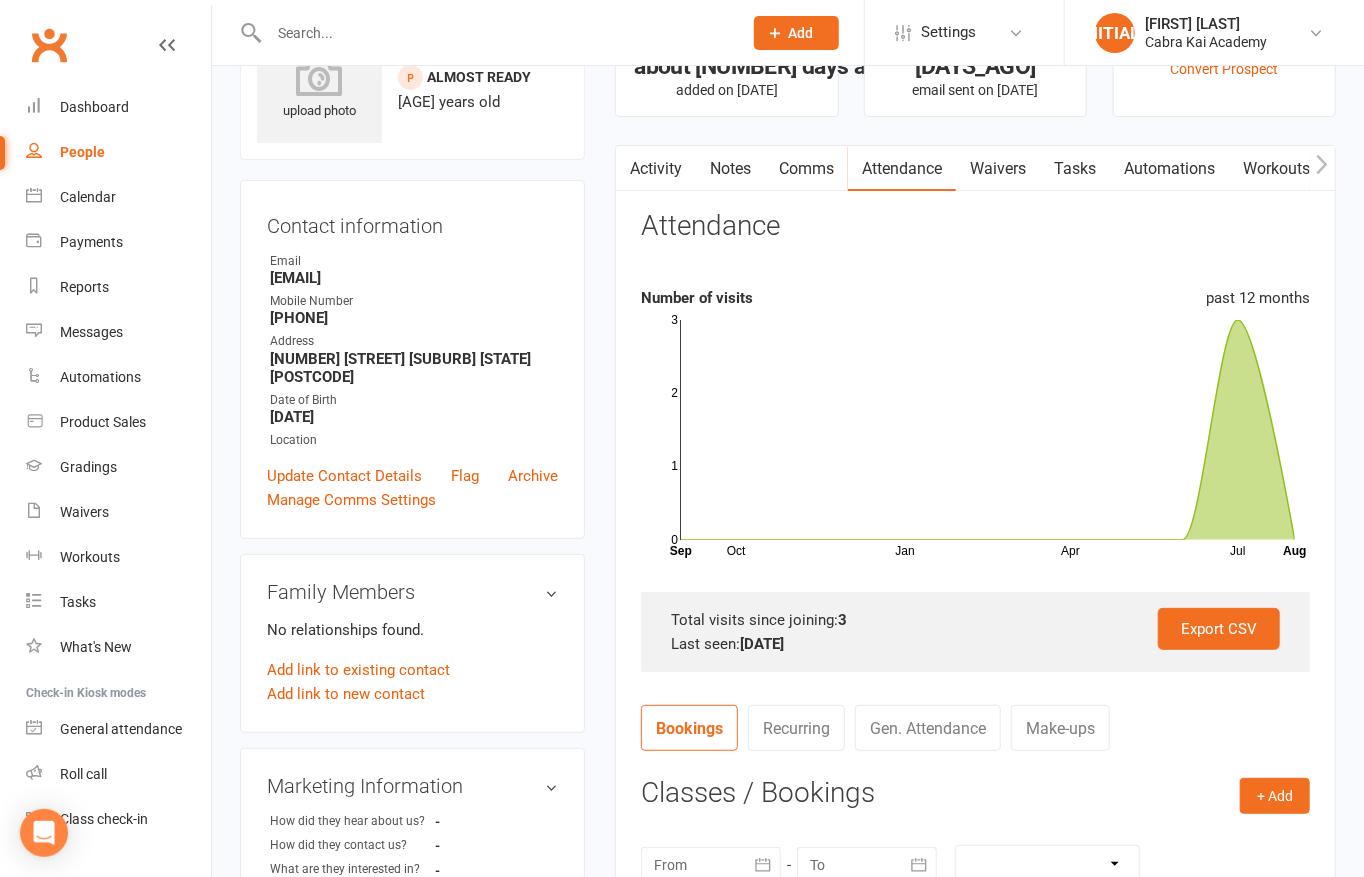 scroll, scrollTop: 400, scrollLeft: 0, axis: vertical 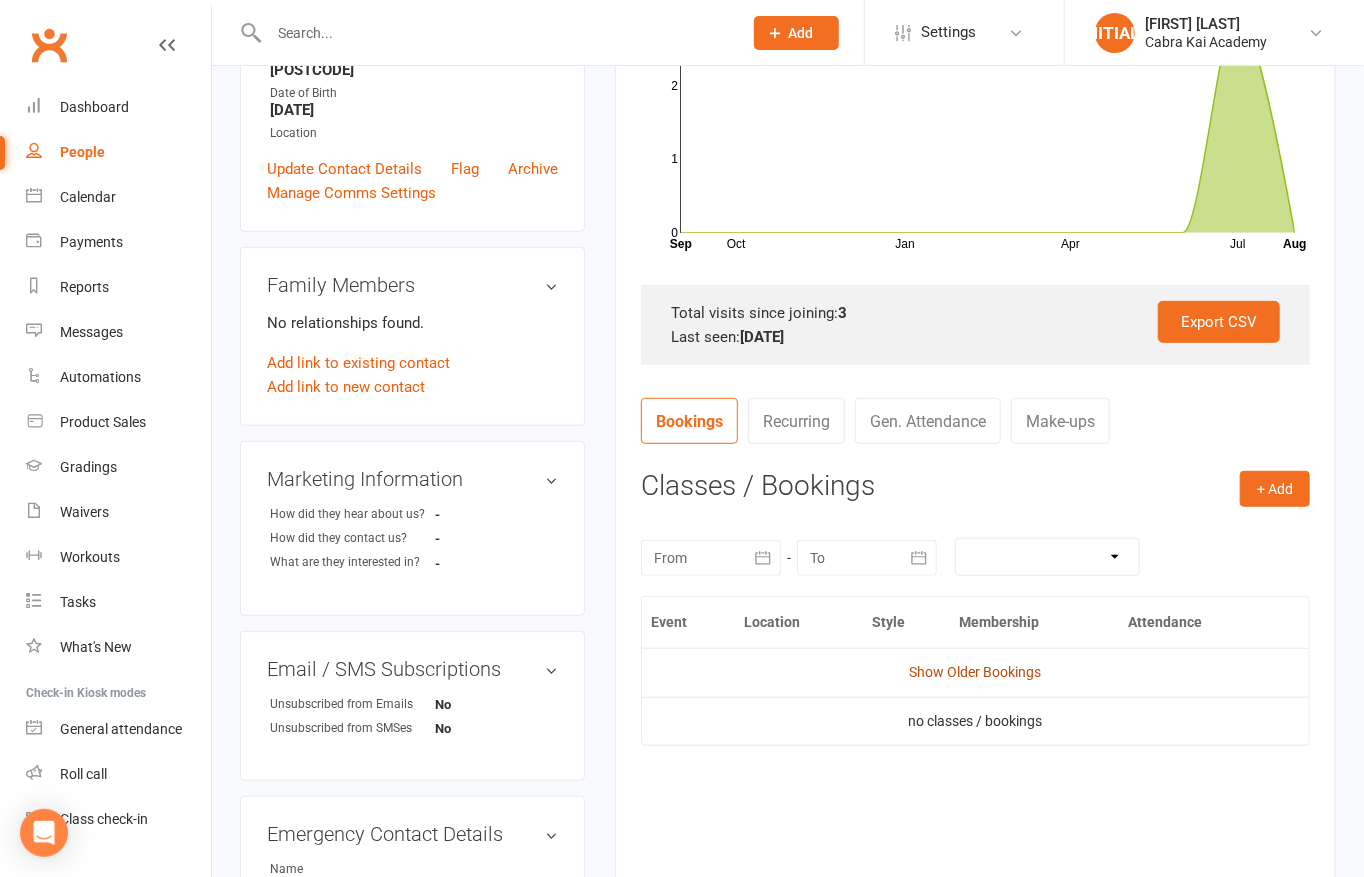 click on "Show Older Bookings" at bounding box center [976, 672] 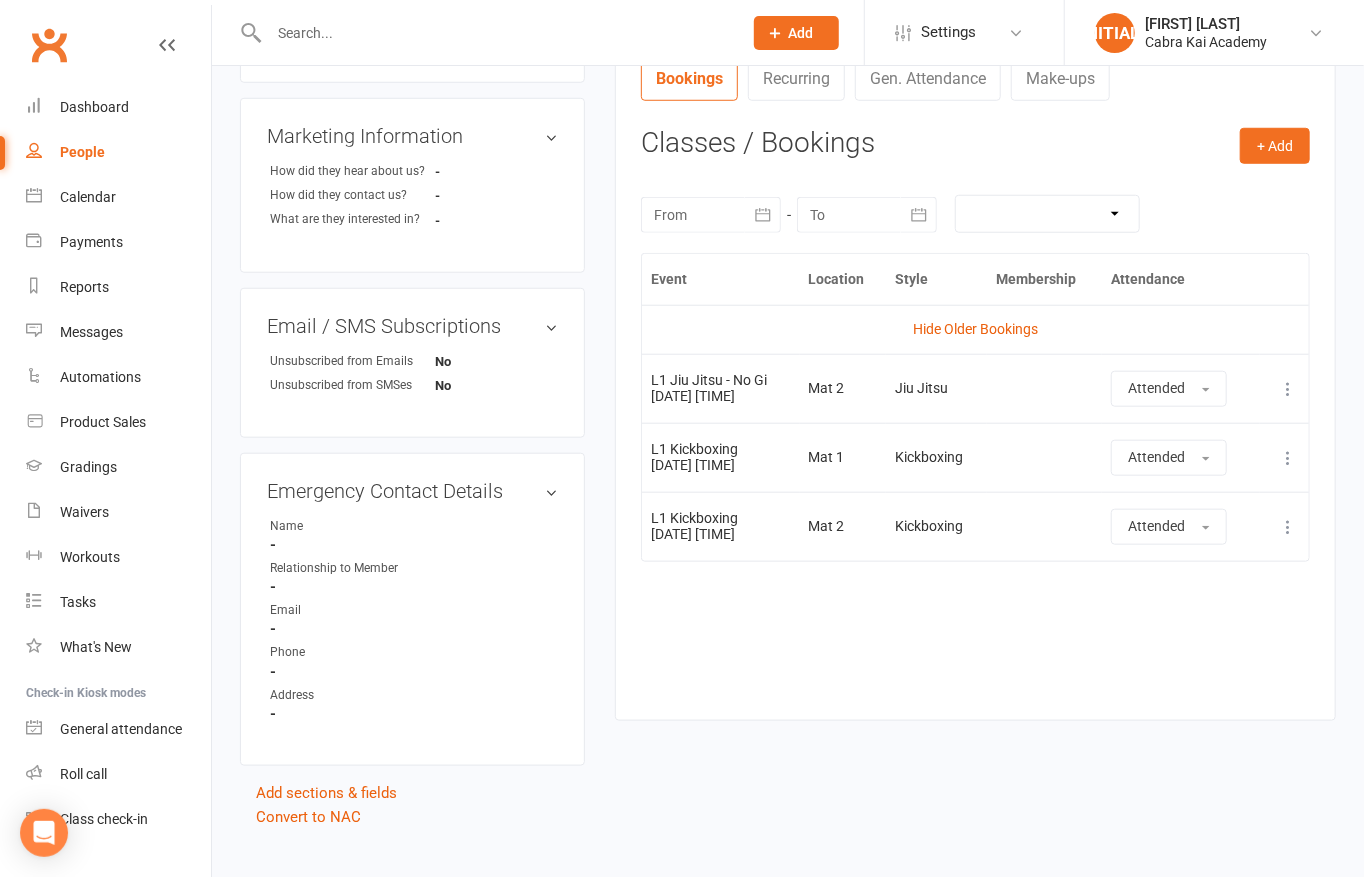 scroll, scrollTop: 754, scrollLeft: 0, axis: vertical 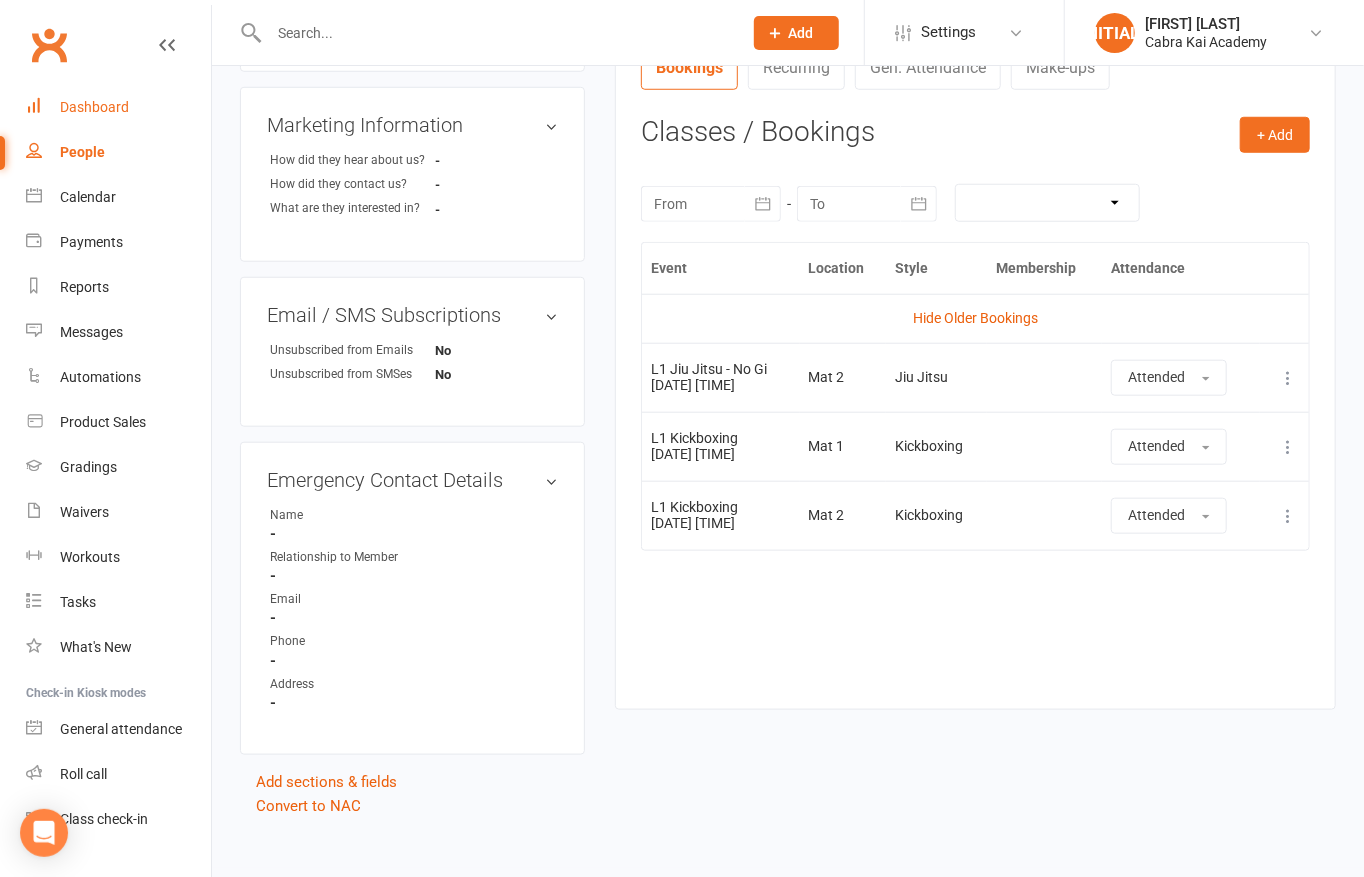 click on "Dashboard" at bounding box center [94, 107] 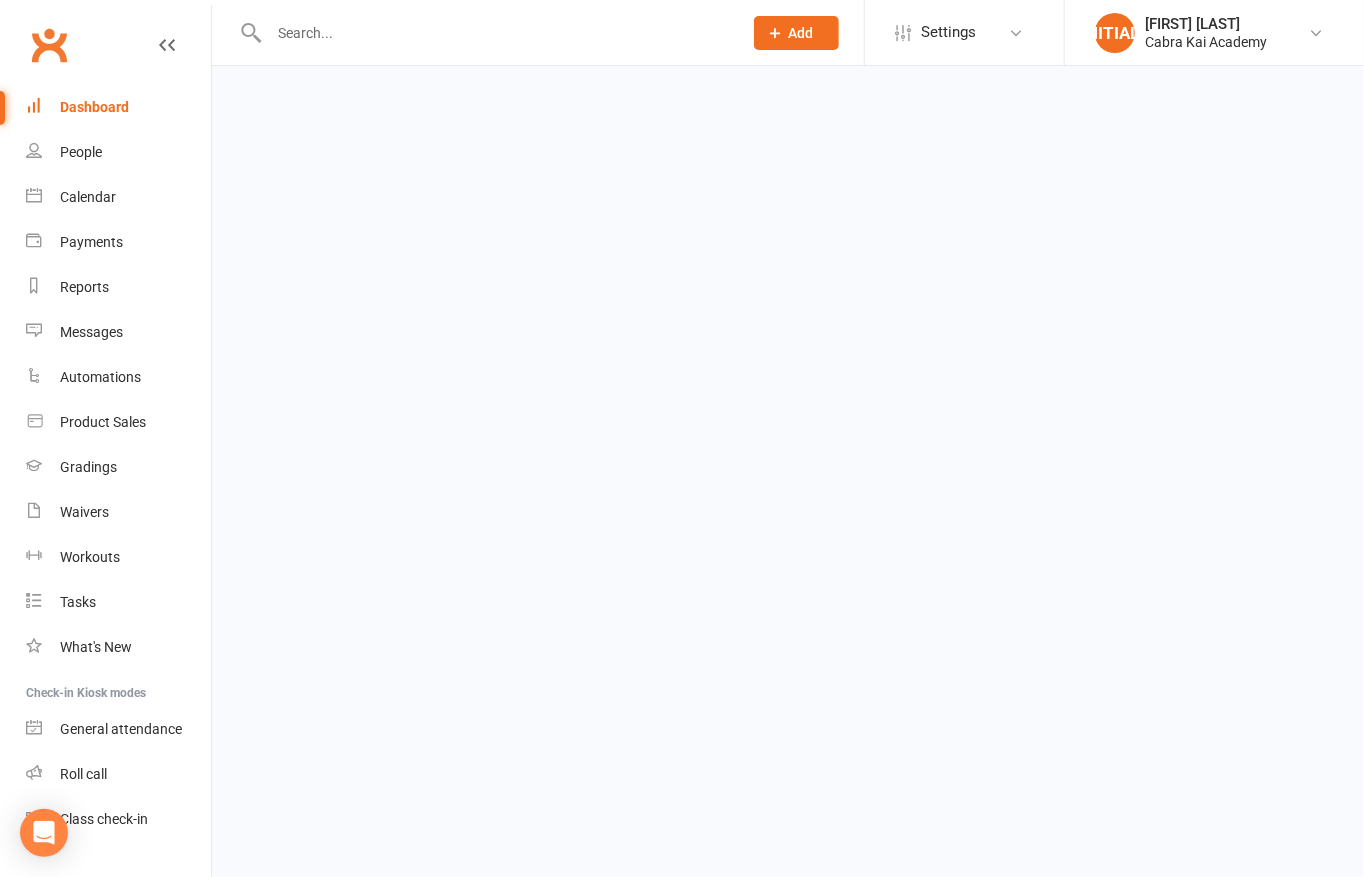 scroll, scrollTop: 0, scrollLeft: 0, axis: both 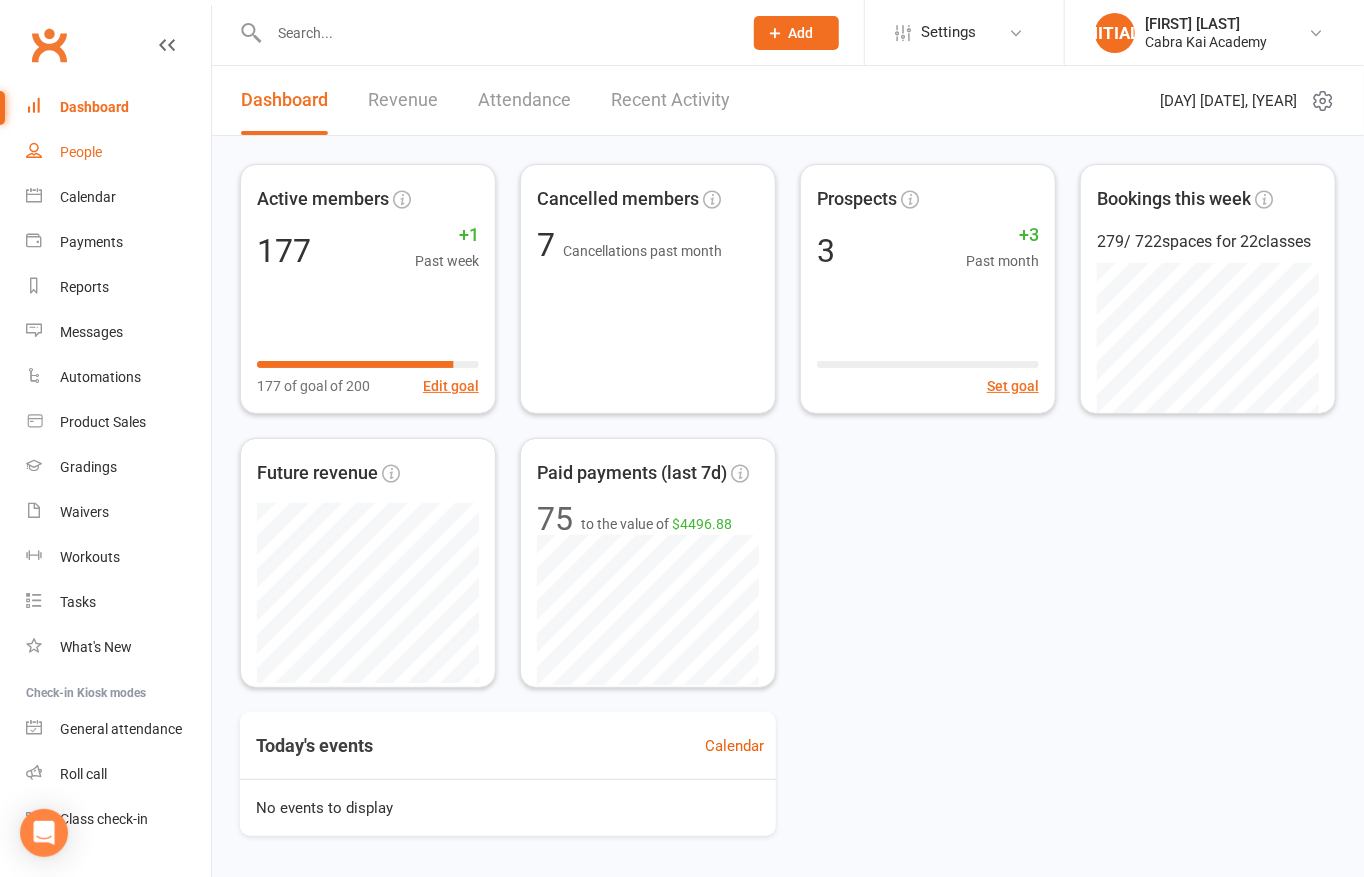 click on "People" at bounding box center (81, 152) 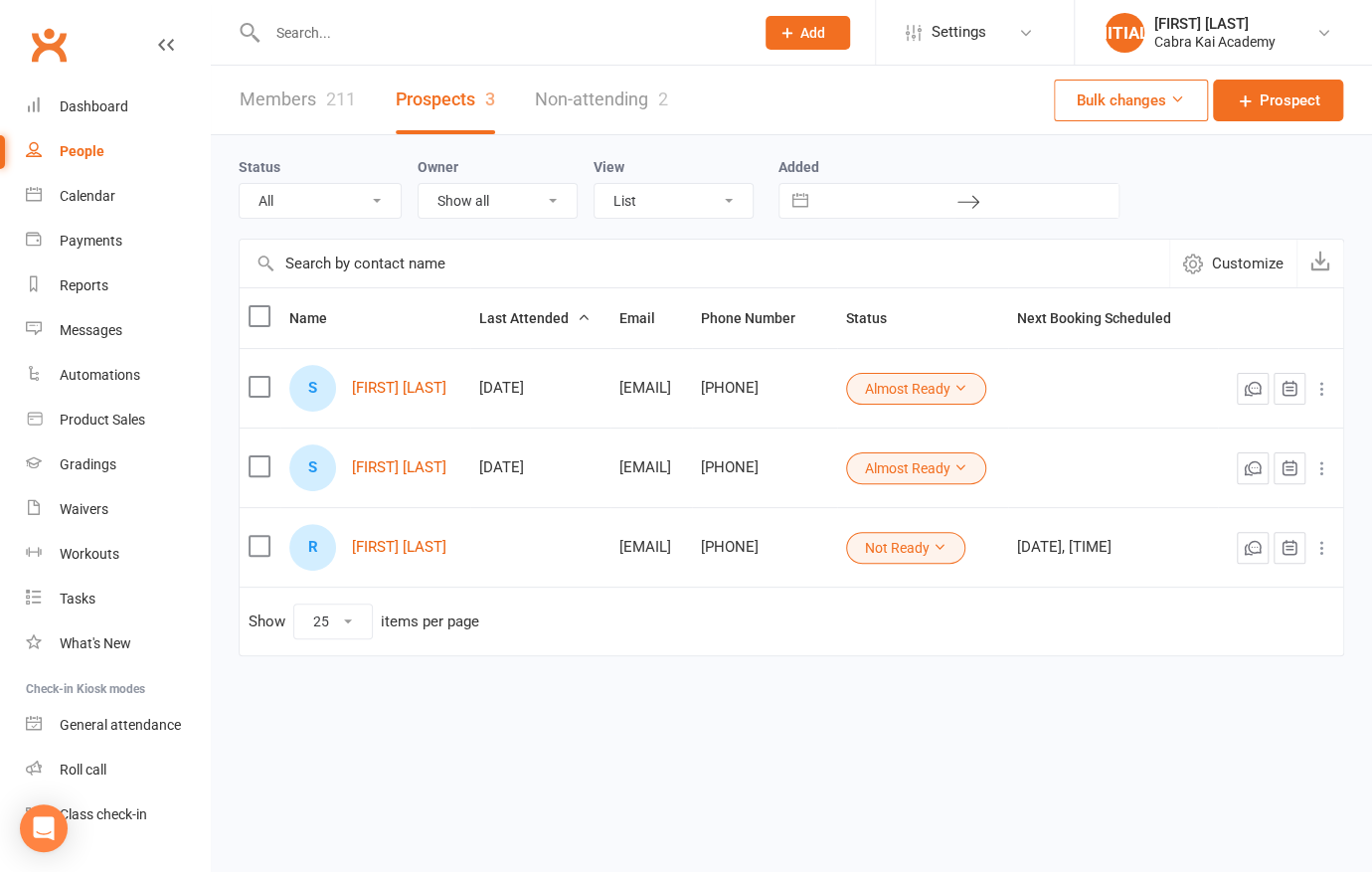 click on "Non-attending 2" at bounding box center (601, 99) 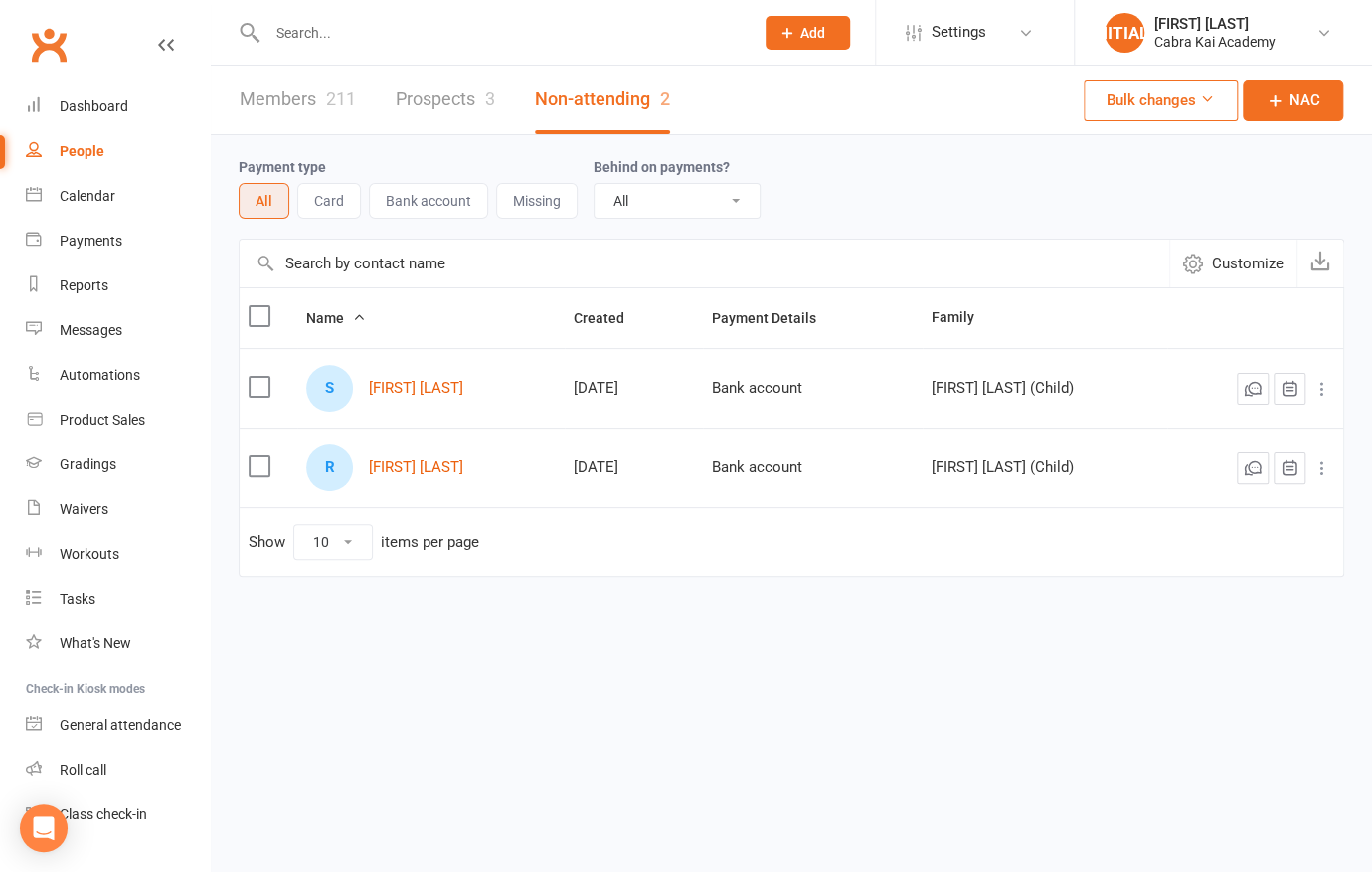 click on "Members 211" at bounding box center [297, 99] 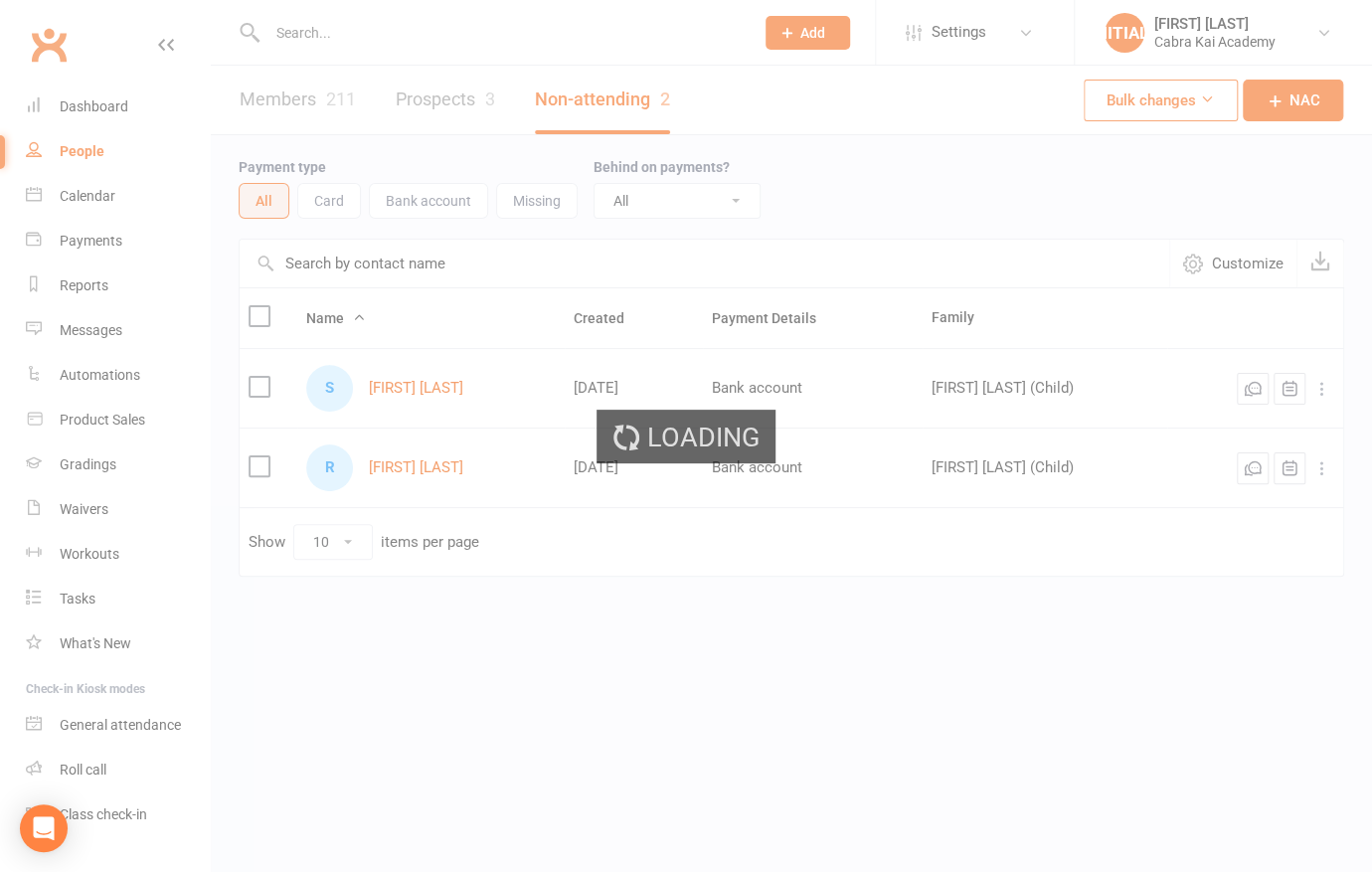select on "100" 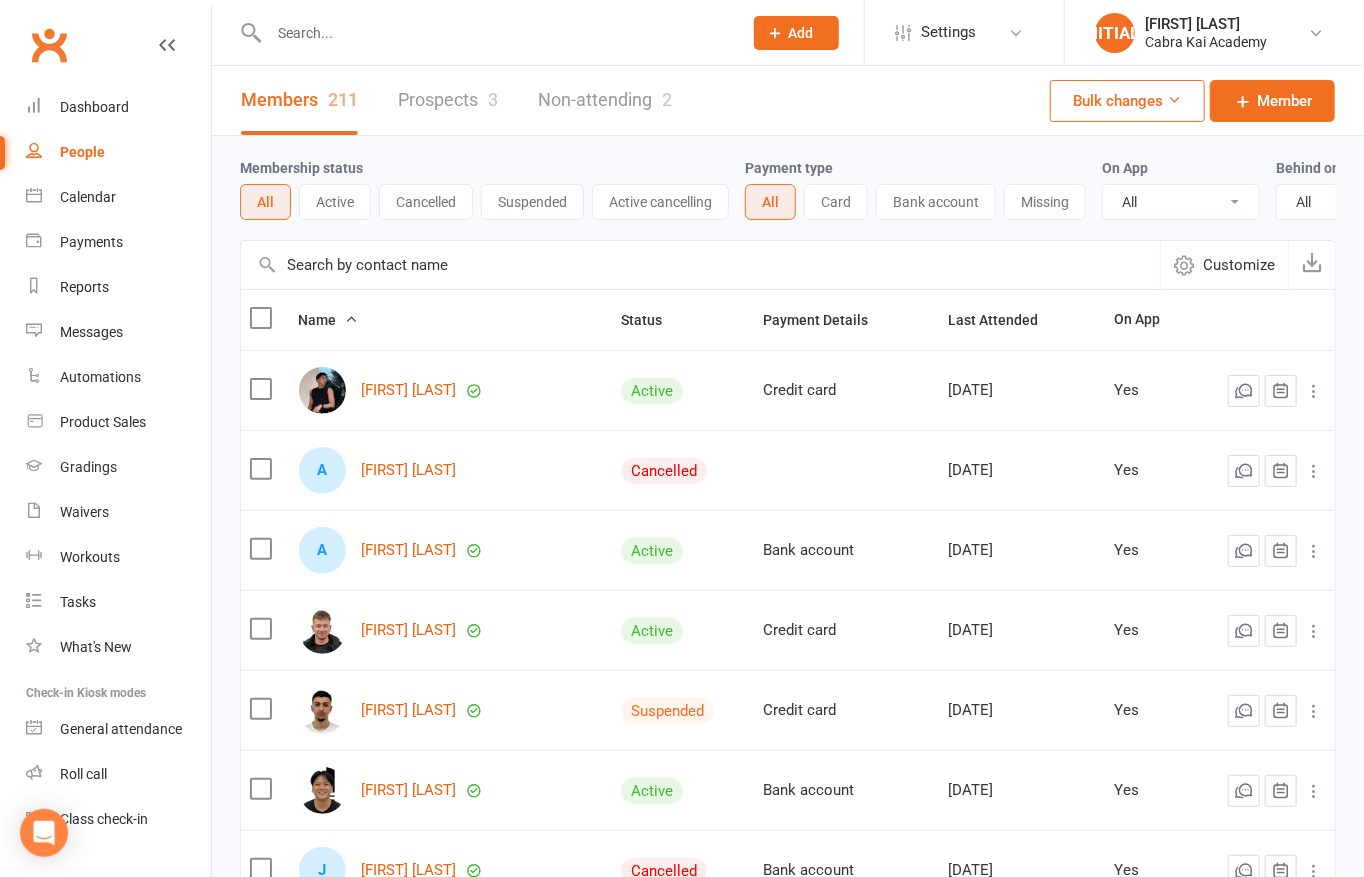 click on "Membership status All Active Cancelled Suspended Active cancelling" at bounding box center (492, 188) 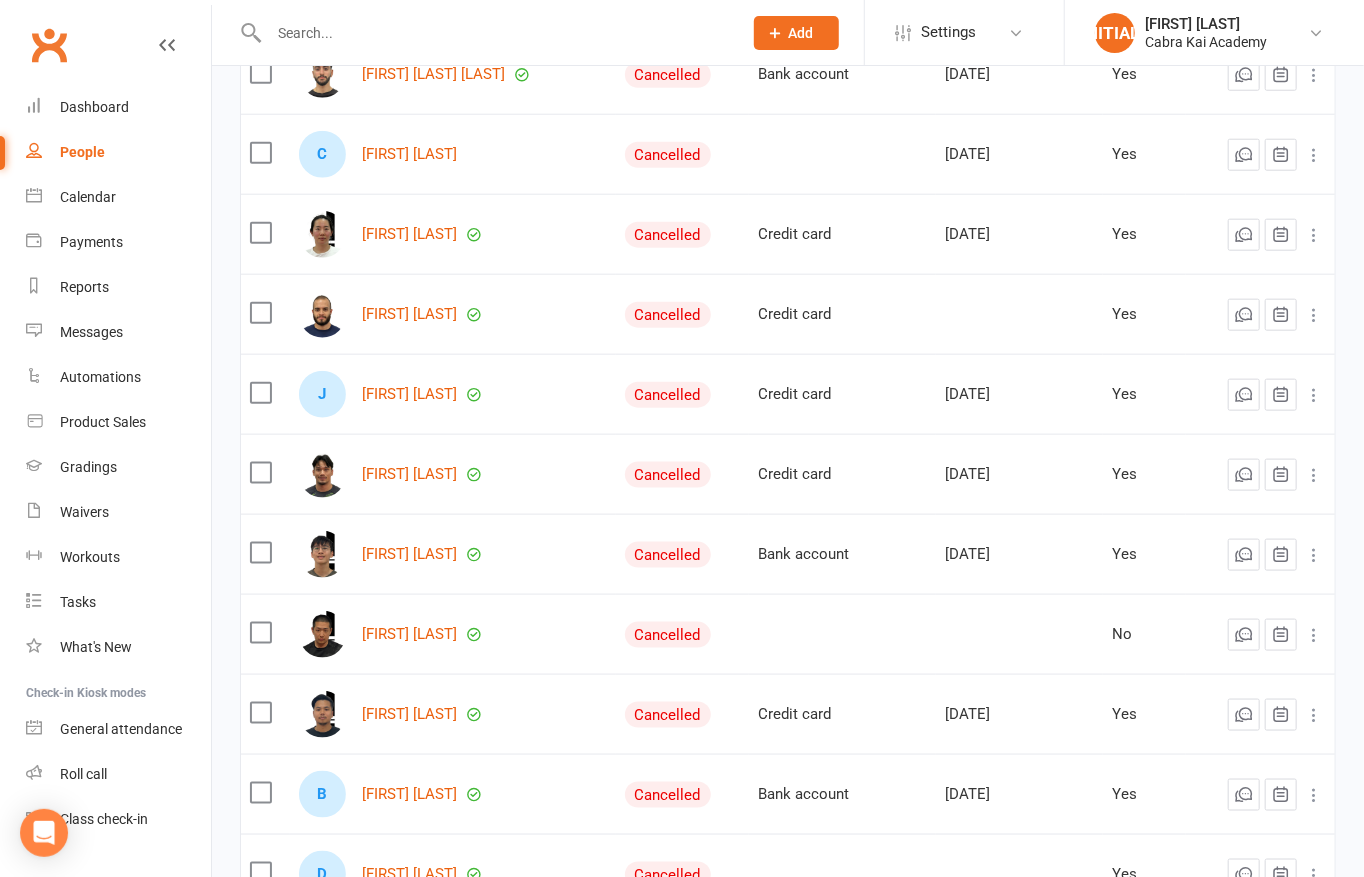 scroll, scrollTop: 1456, scrollLeft: 0, axis: vertical 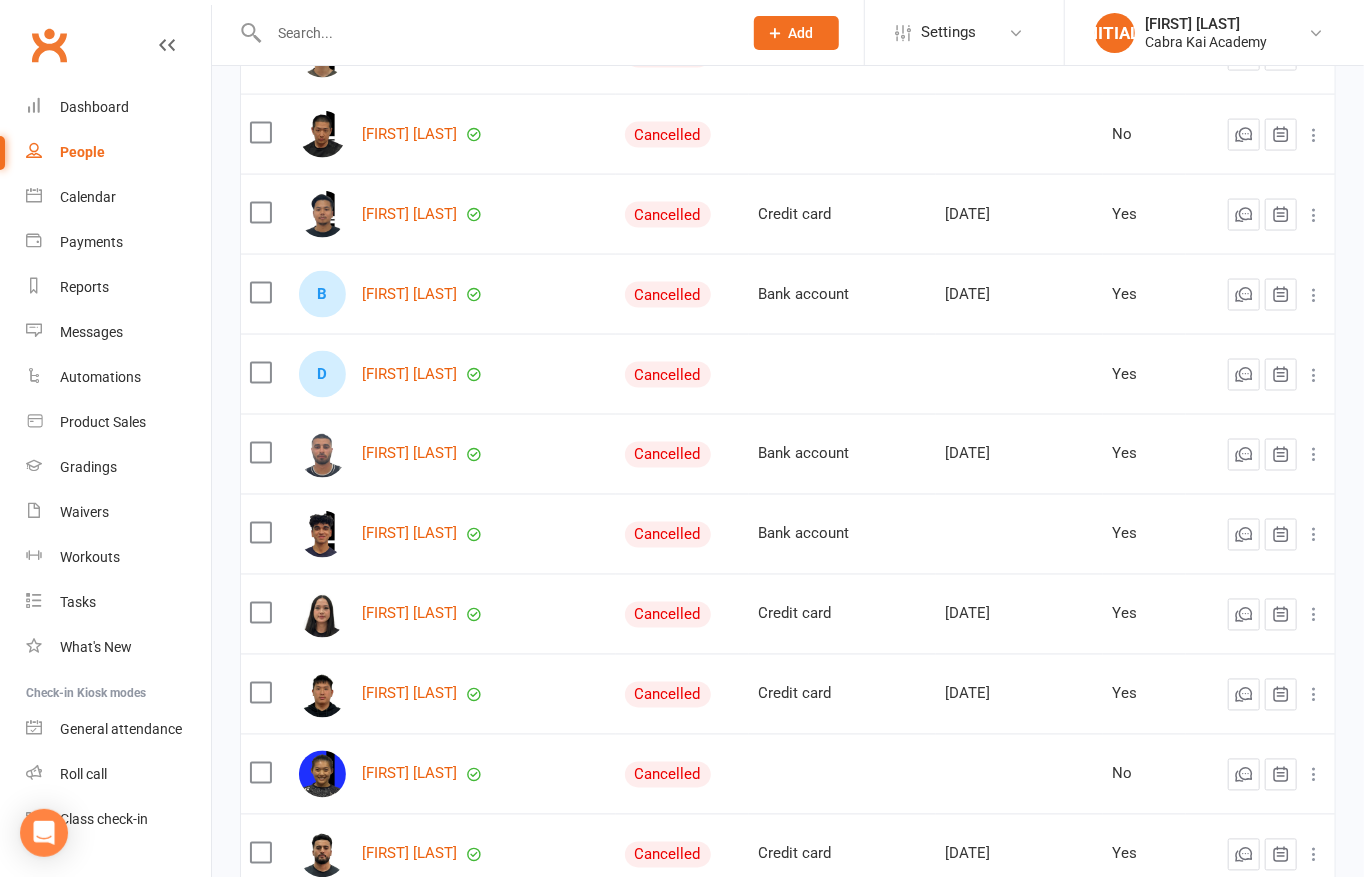 click at bounding box center [260, 373] 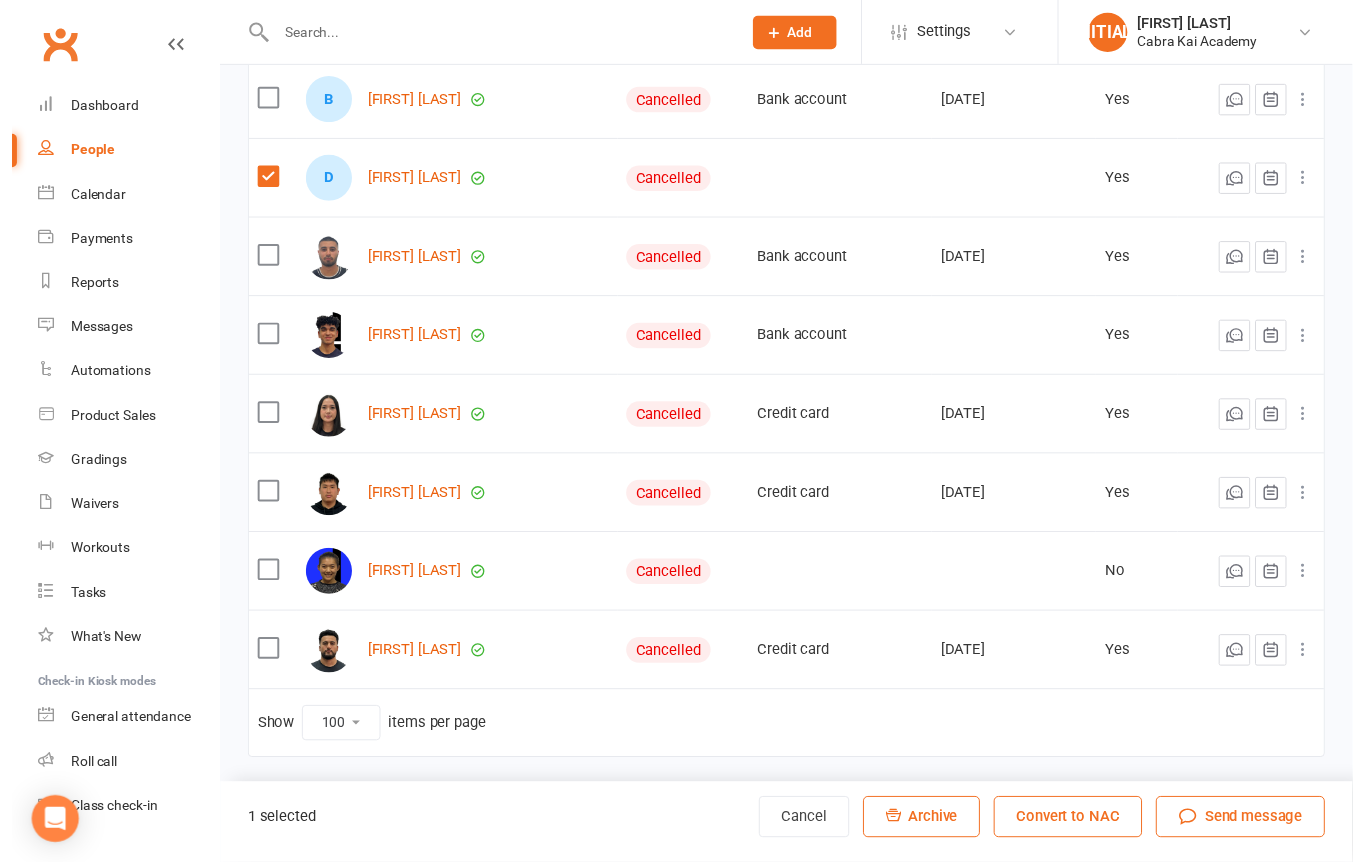 scroll, scrollTop: 1656, scrollLeft: 0, axis: vertical 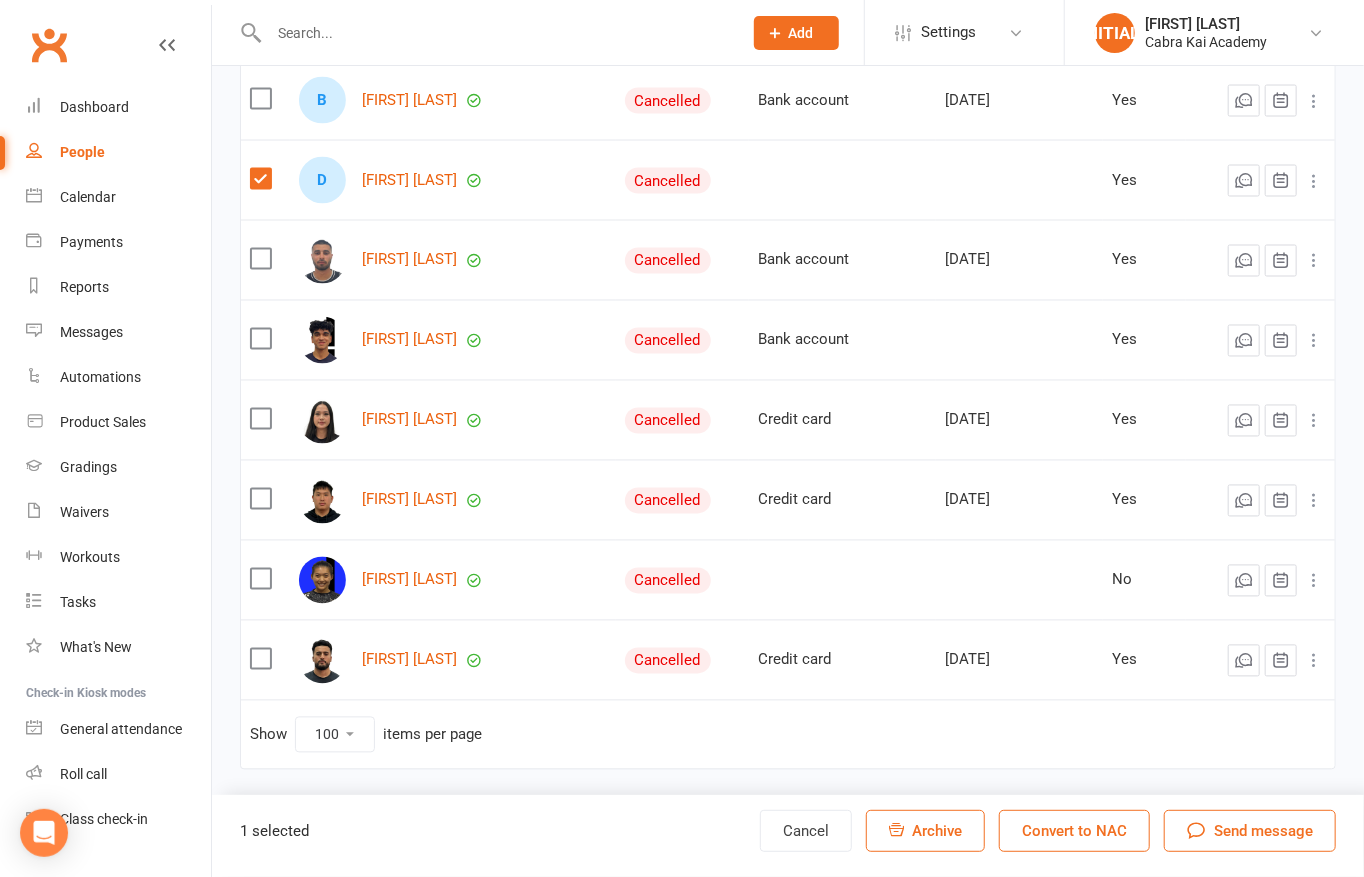 click on "Archive" at bounding box center (937, 831) 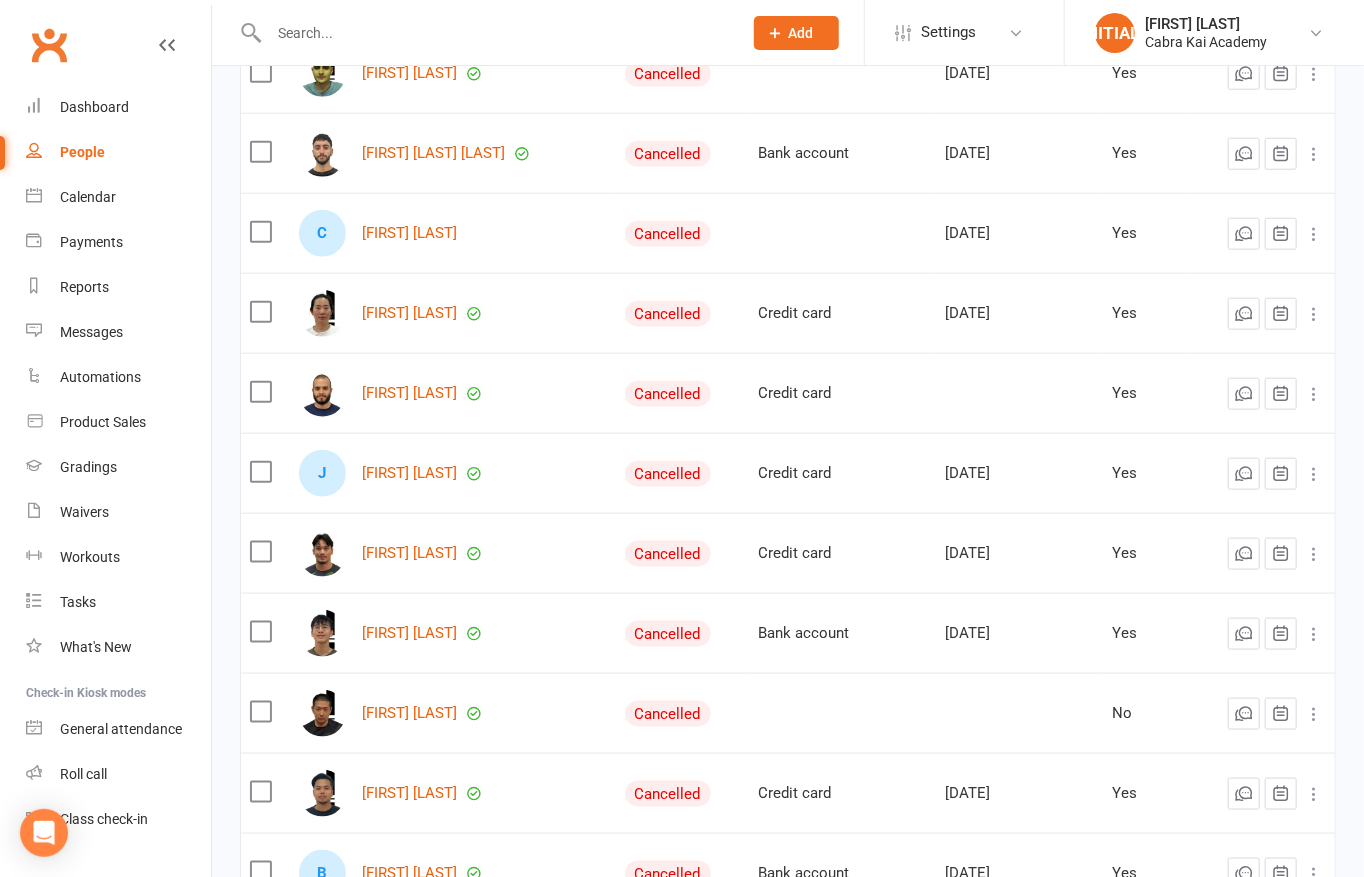 scroll, scrollTop: 776, scrollLeft: 0, axis: vertical 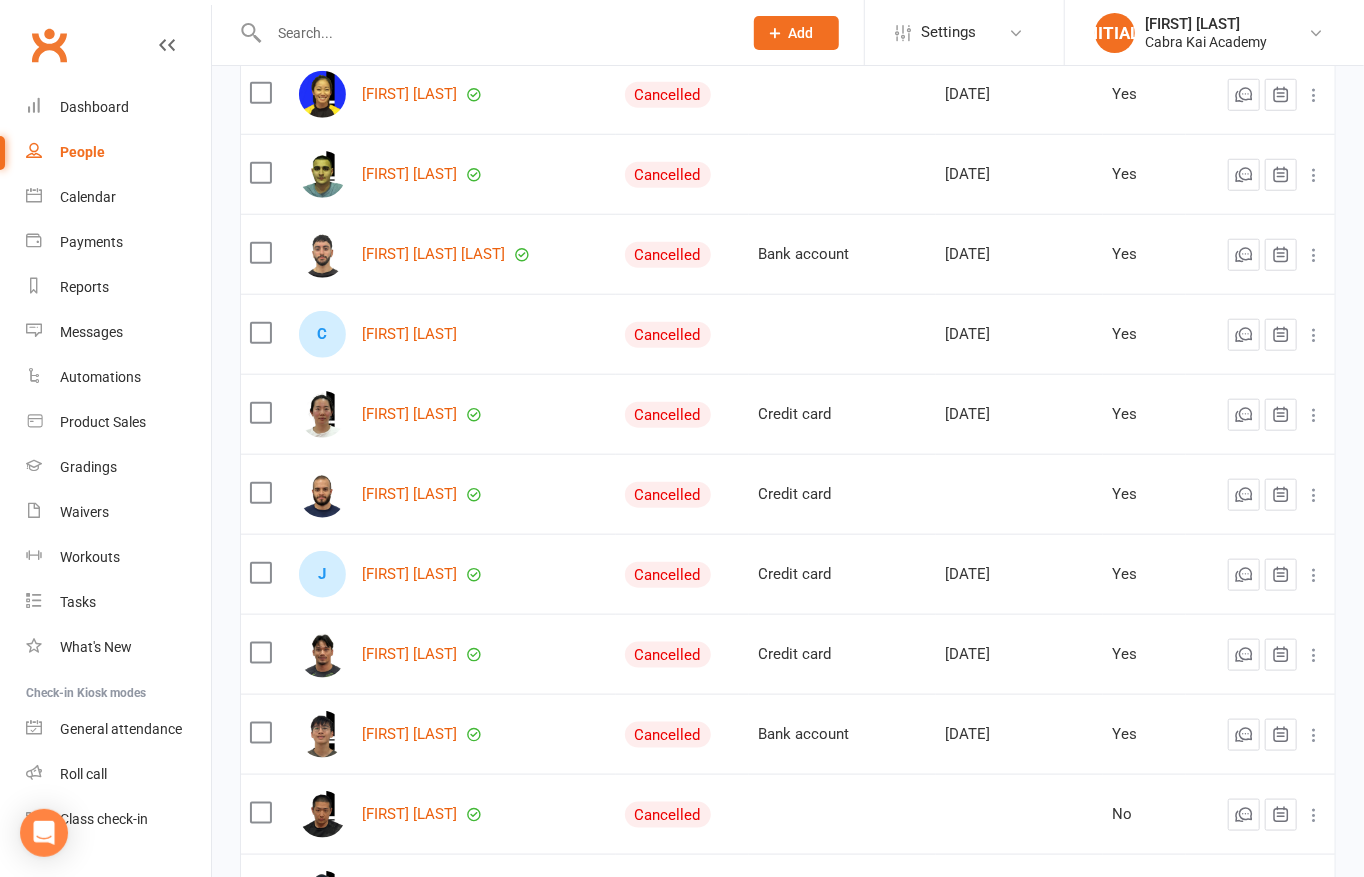 click at bounding box center [265, 574] 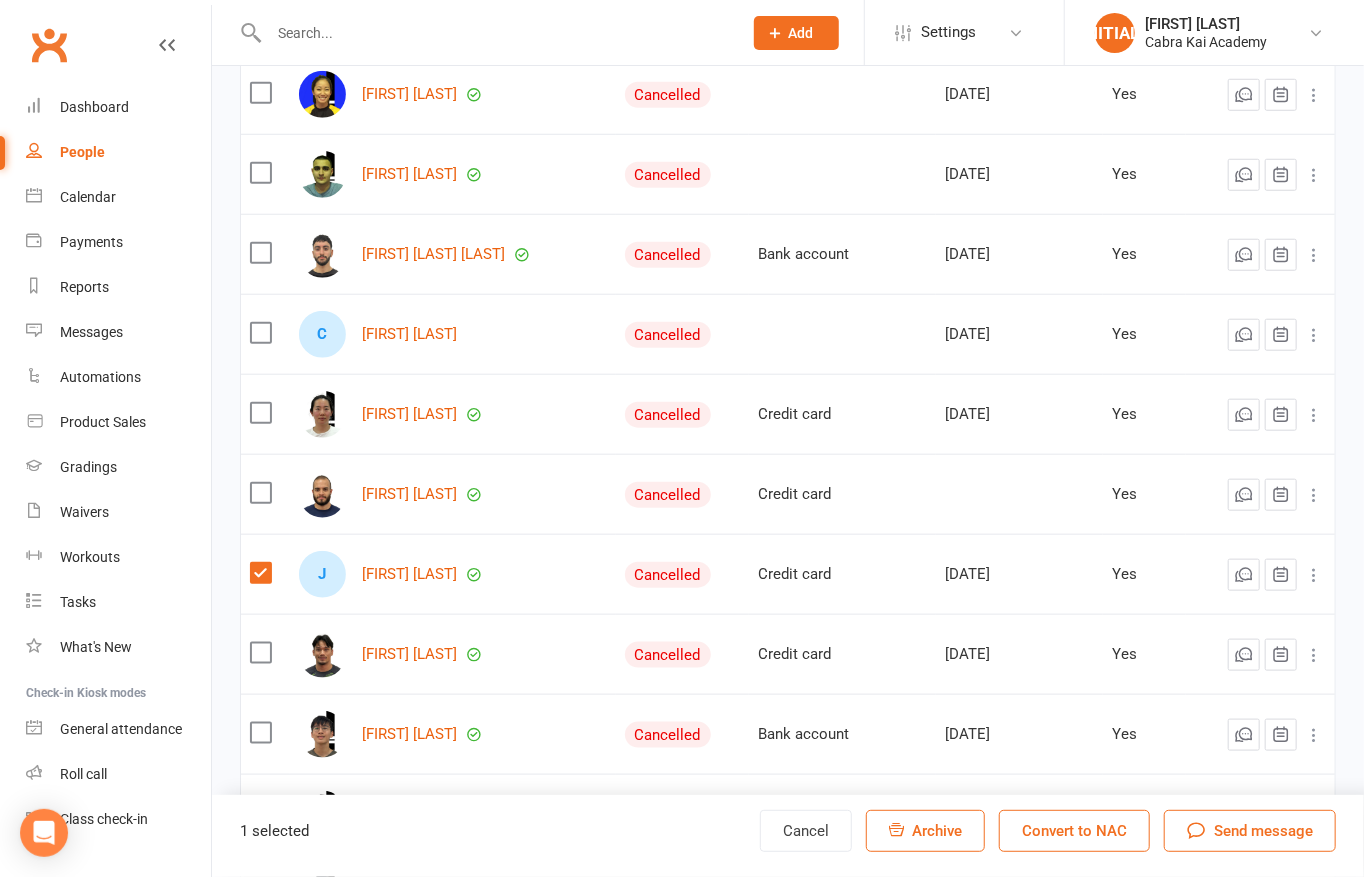 click at bounding box center [260, 333] 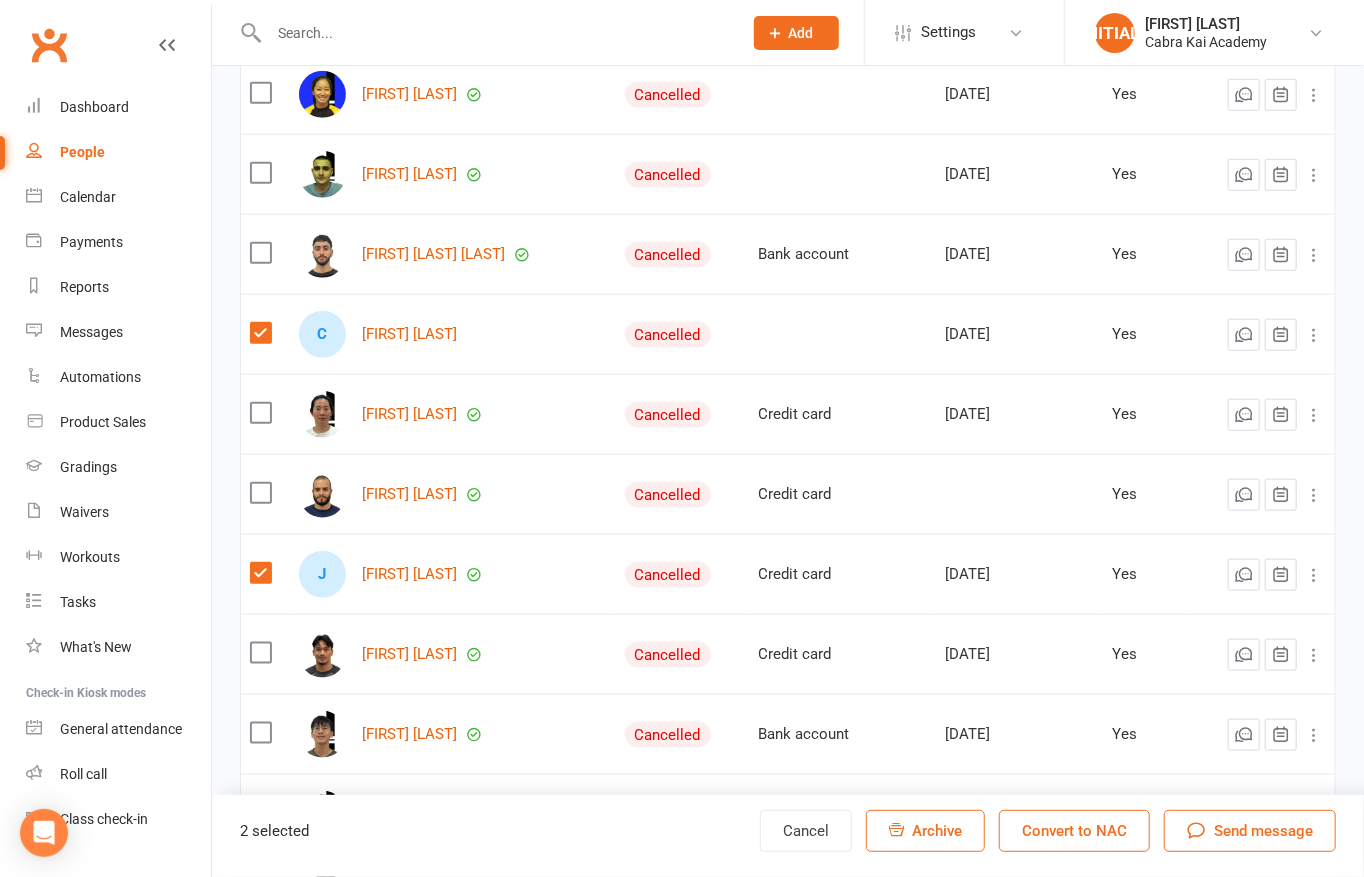 scroll, scrollTop: 677, scrollLeft: 0, axis: vertical 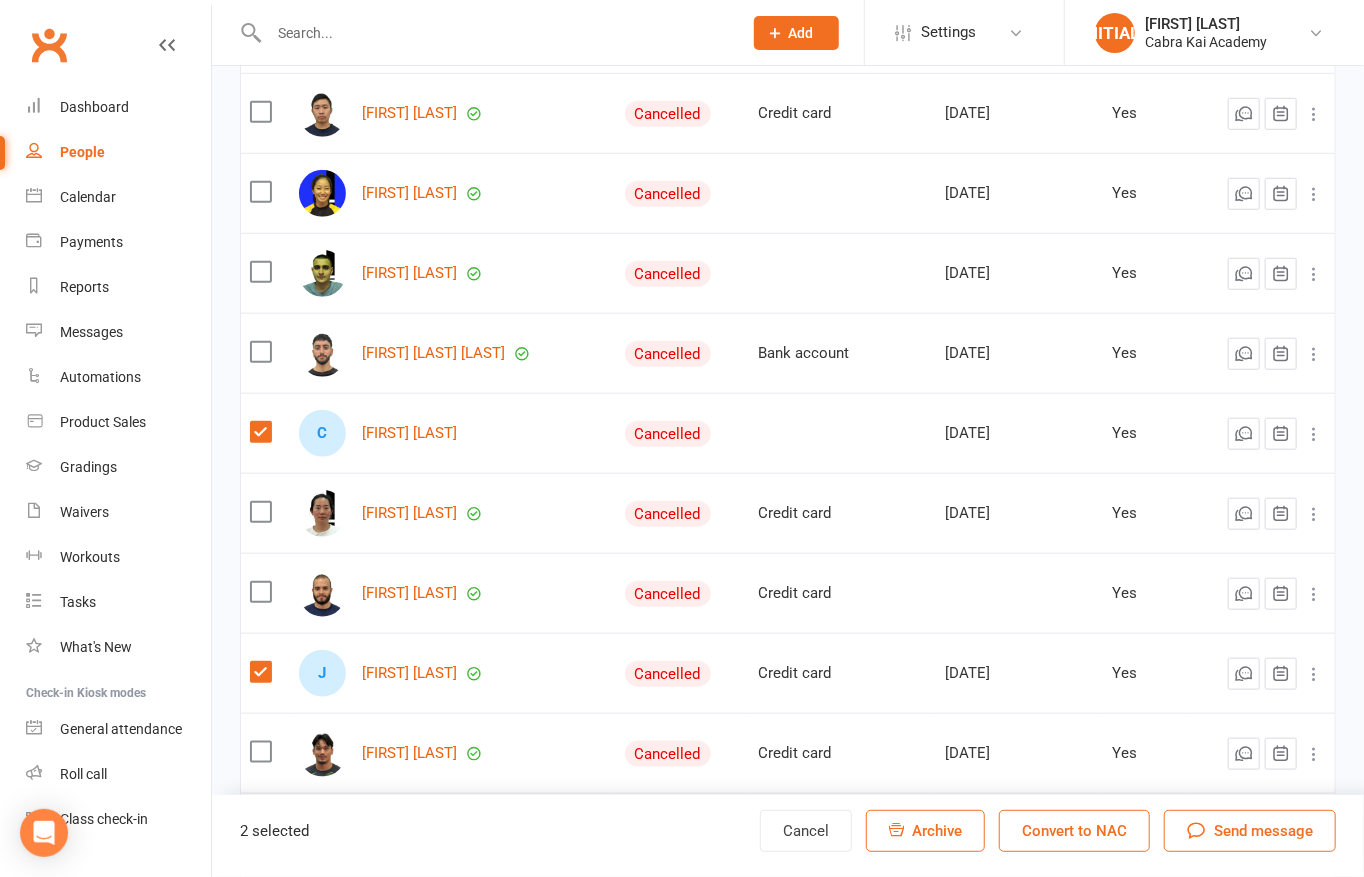 click at bounding box center [260, 352] 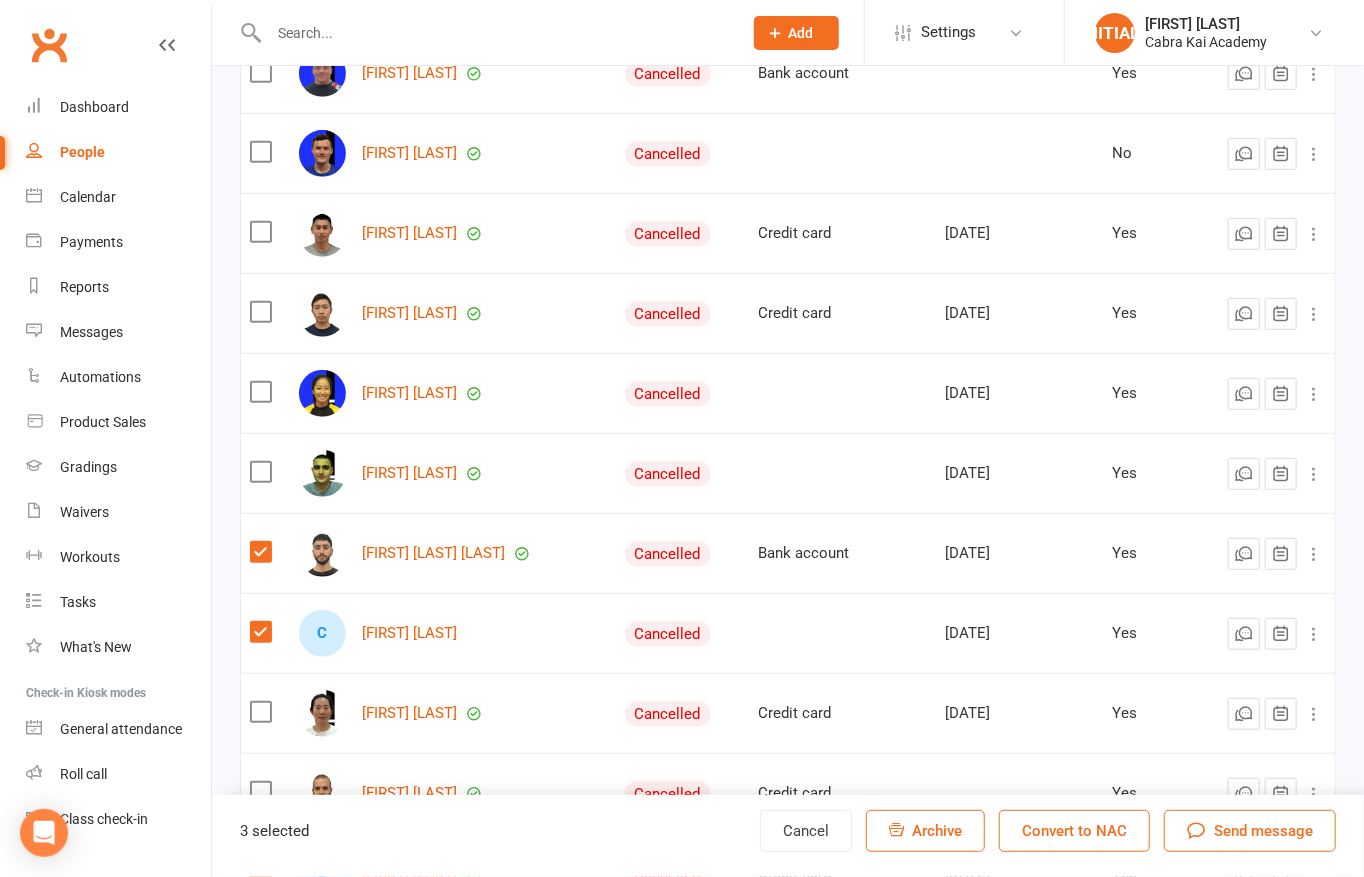 scroll, scrollTop: 376, scrollLeft: 0, axis: vertical 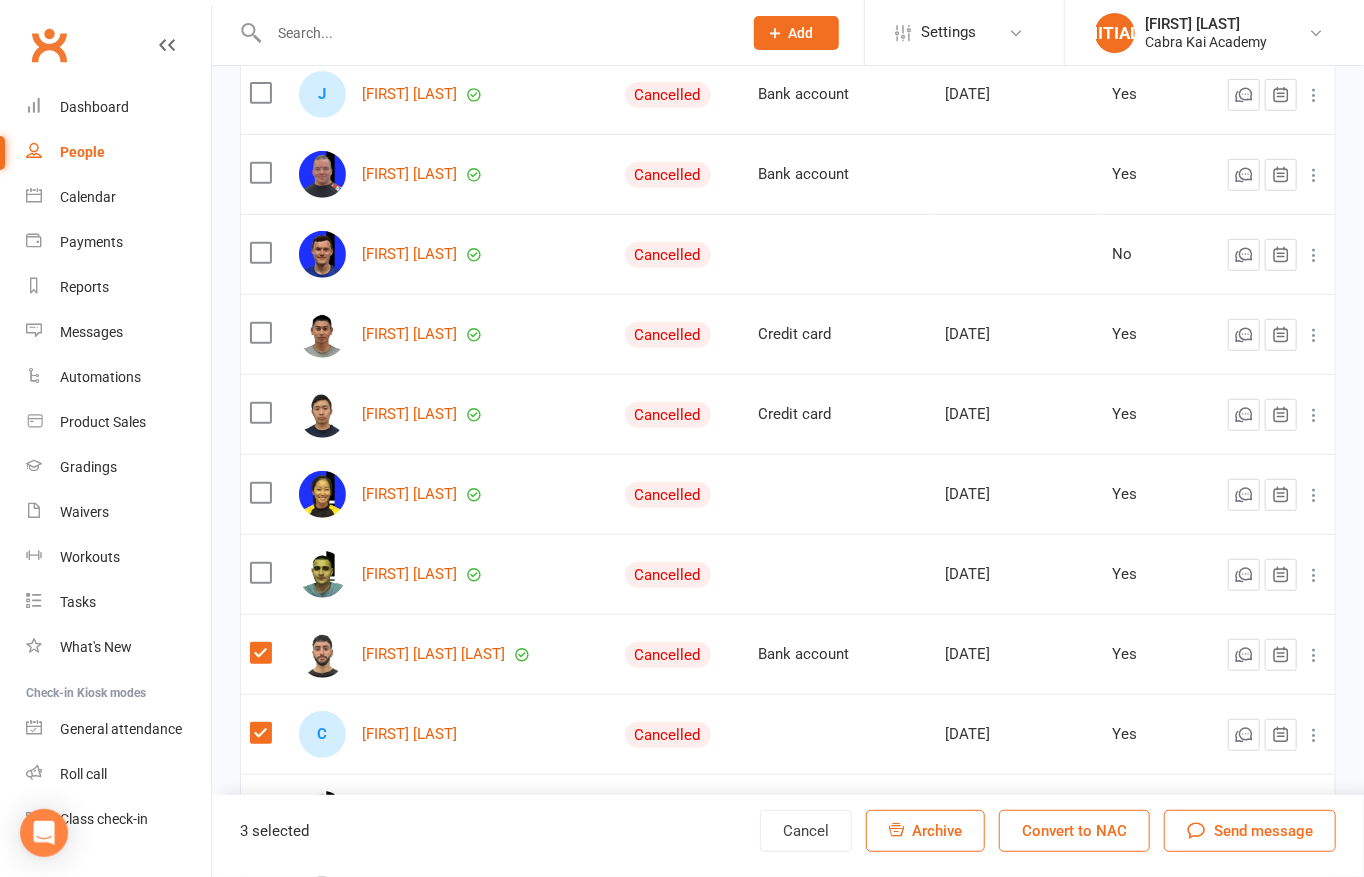click at bounding box center (260, 333) 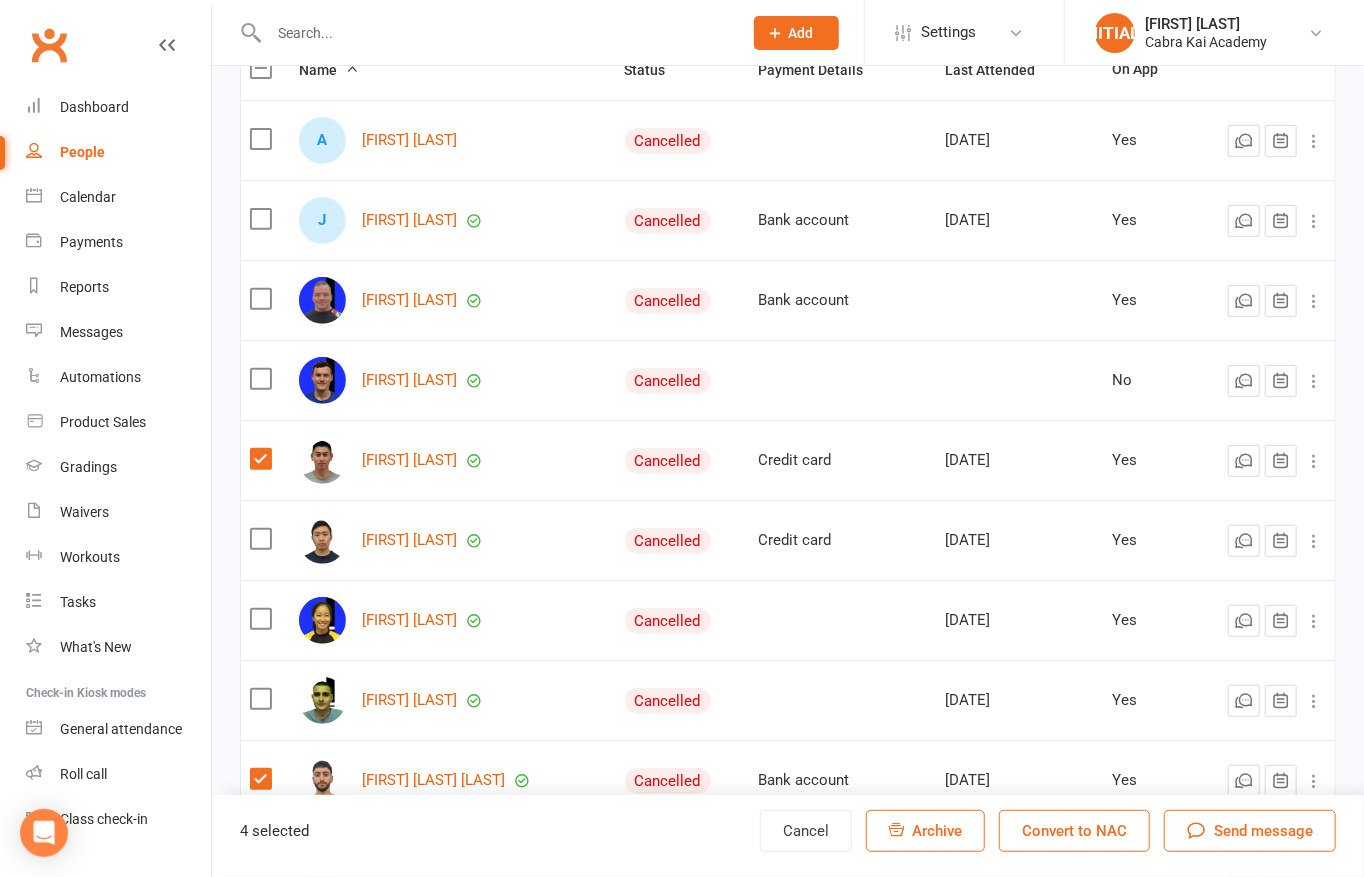 scroll, scrollTop: 576, scrollLeft: 0, axis: vertical 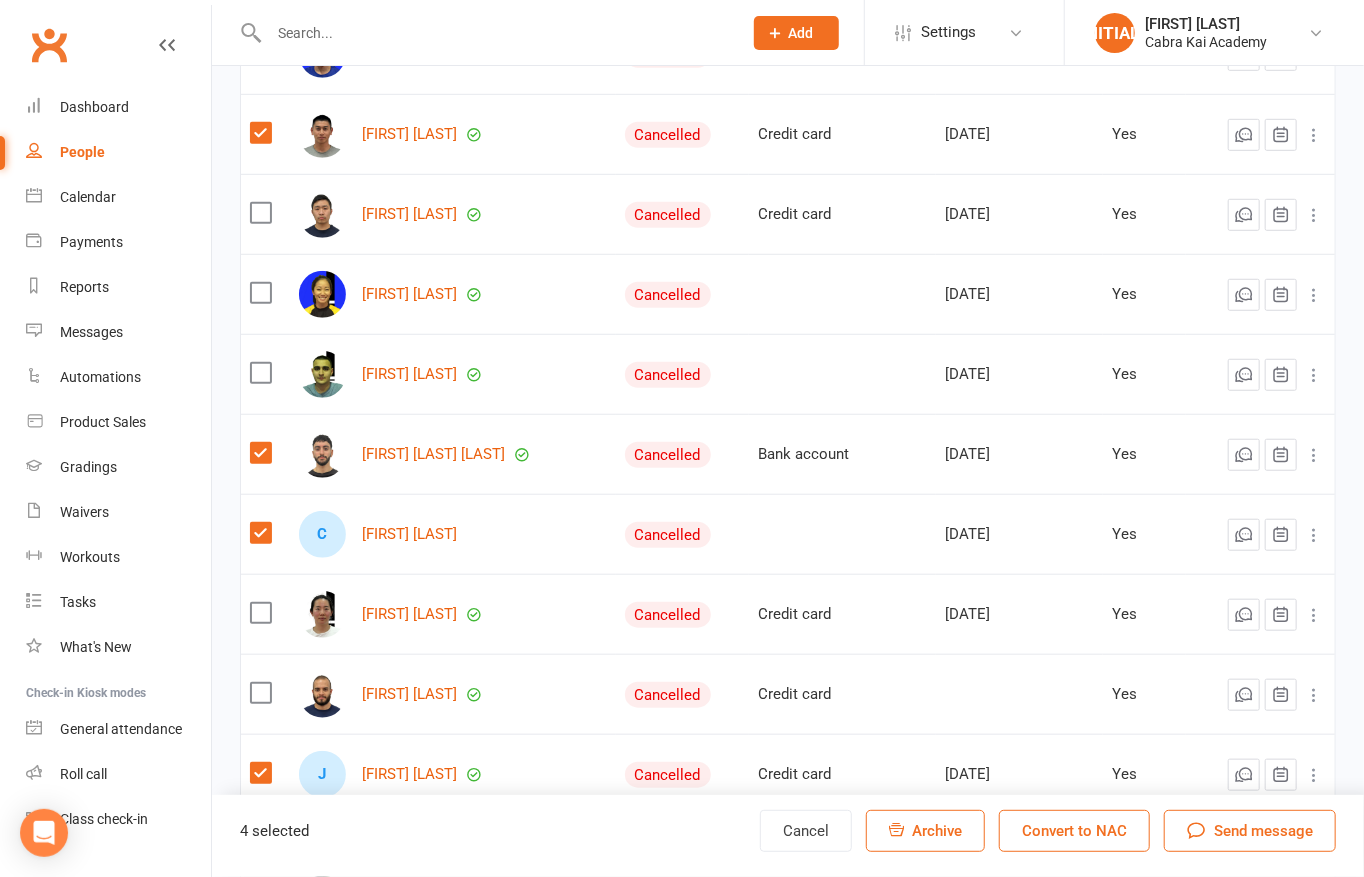 click on "Archive" at bounding box center [937, 831] 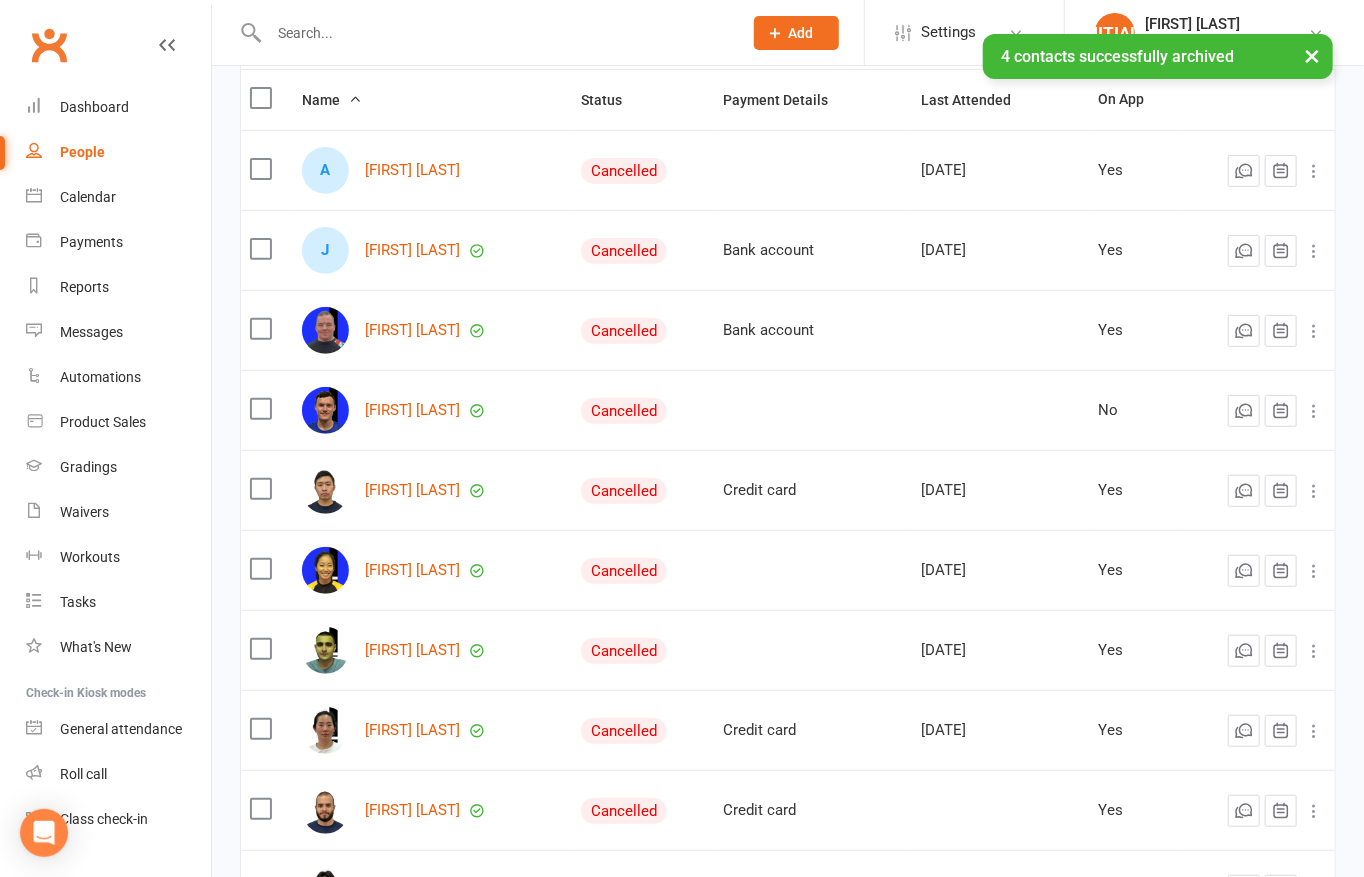 scroll, scrollTop: 0, scrollLeft: 0, axis: both 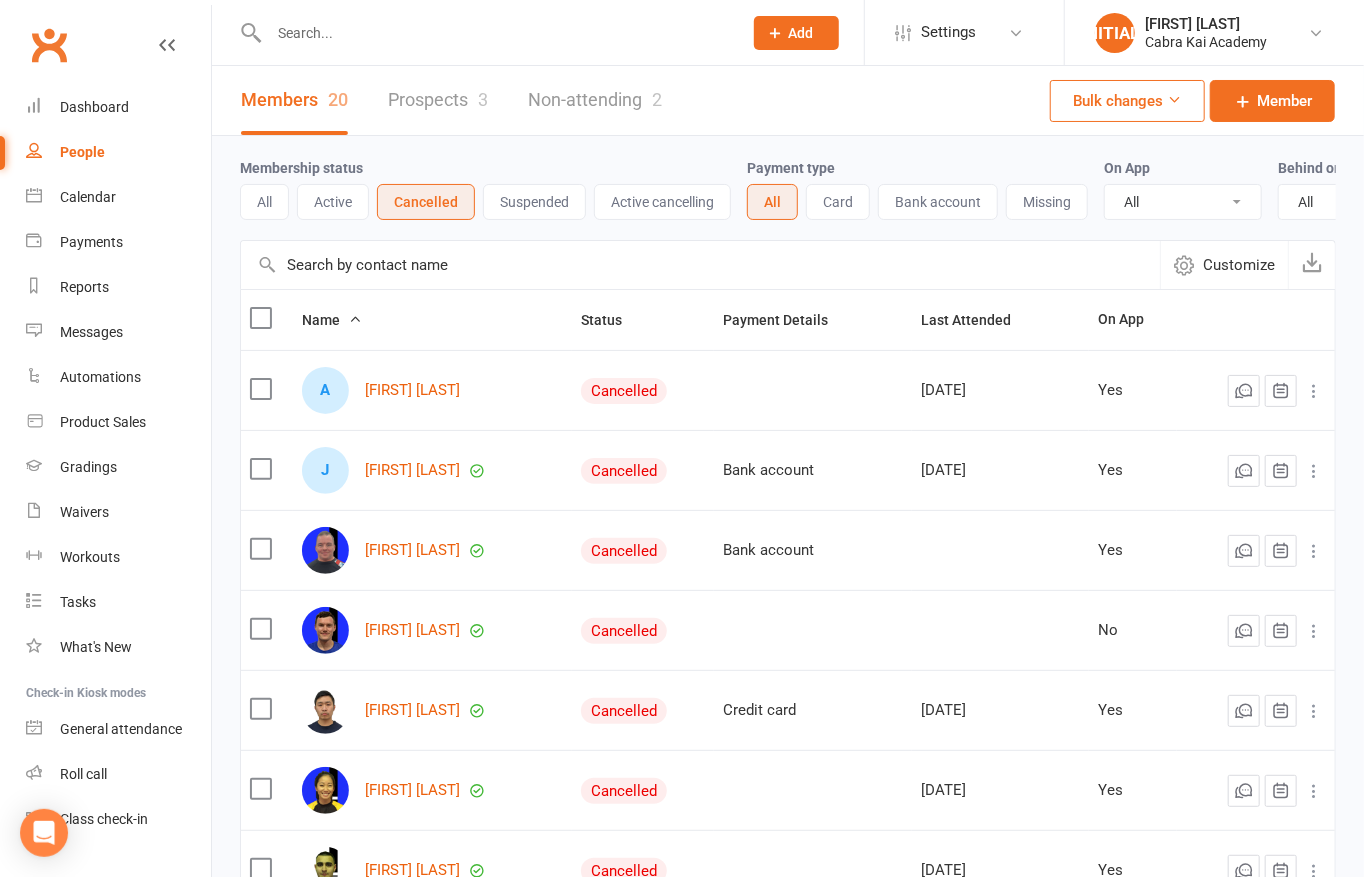 click on "Customize" at bounding box center (1224, 265) 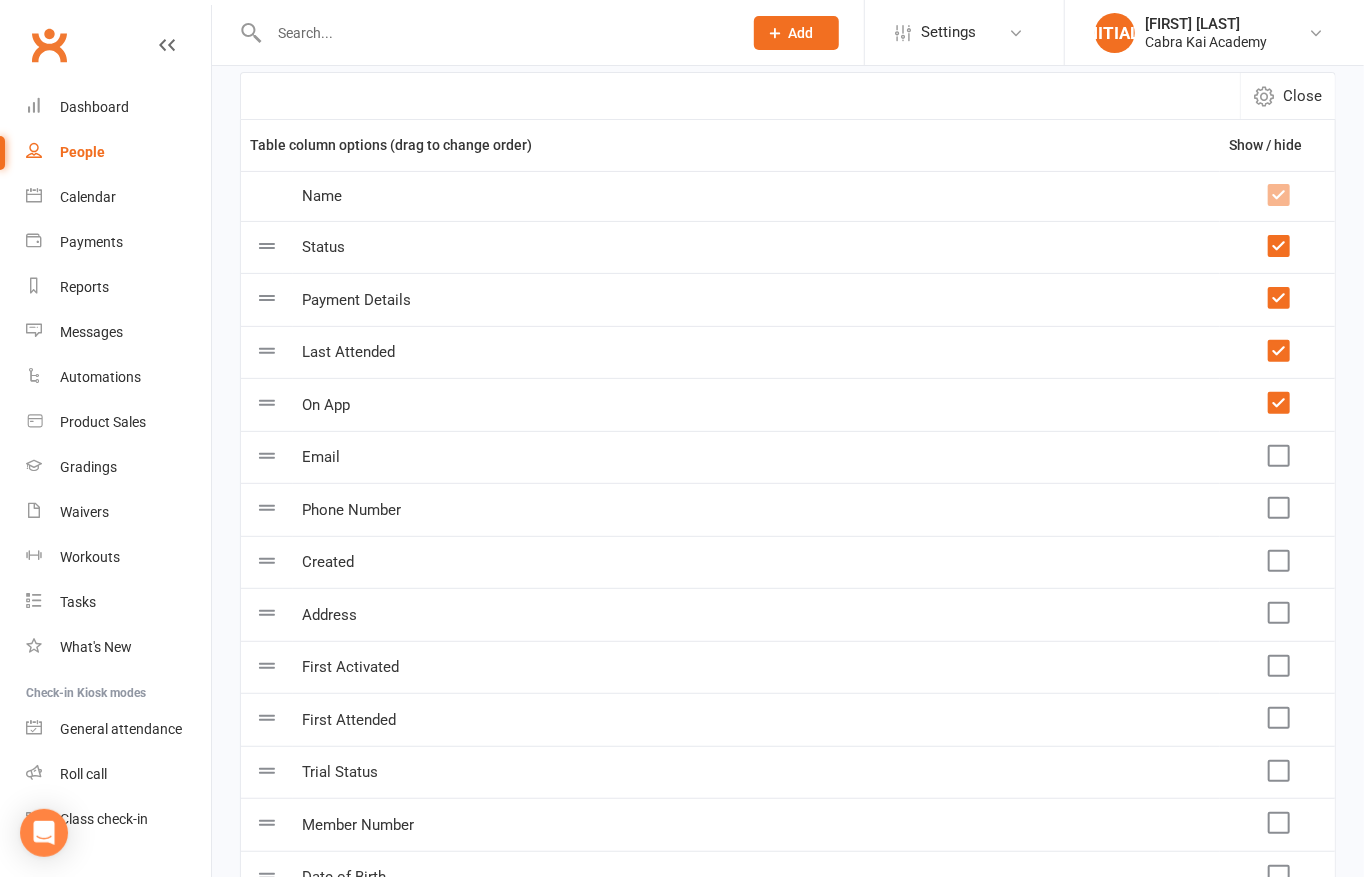 scroll, scrollTop: 100, scrollLeft: 0, axis: vertical 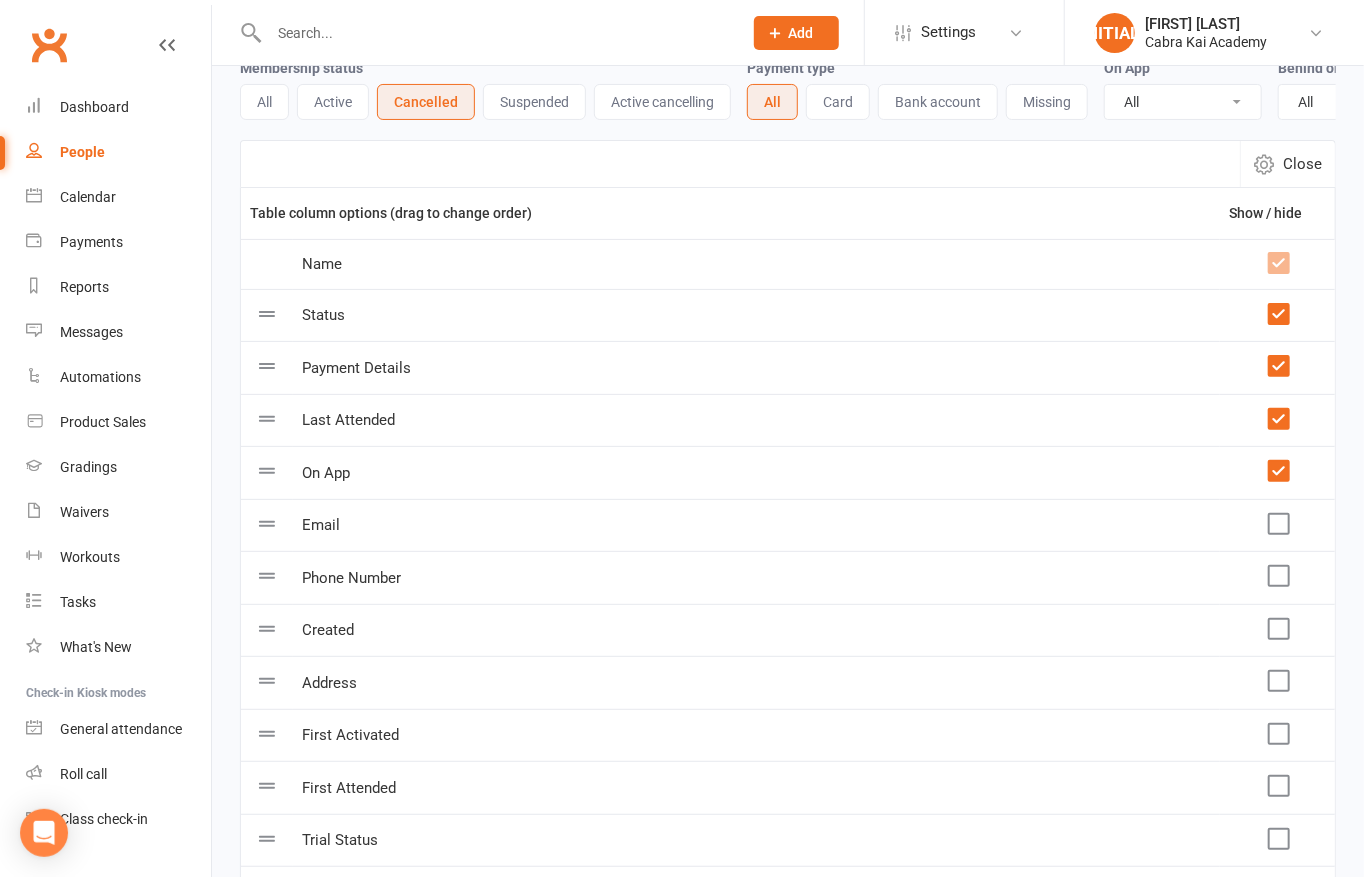 click on "Close" at bounding box center [1302, 164] 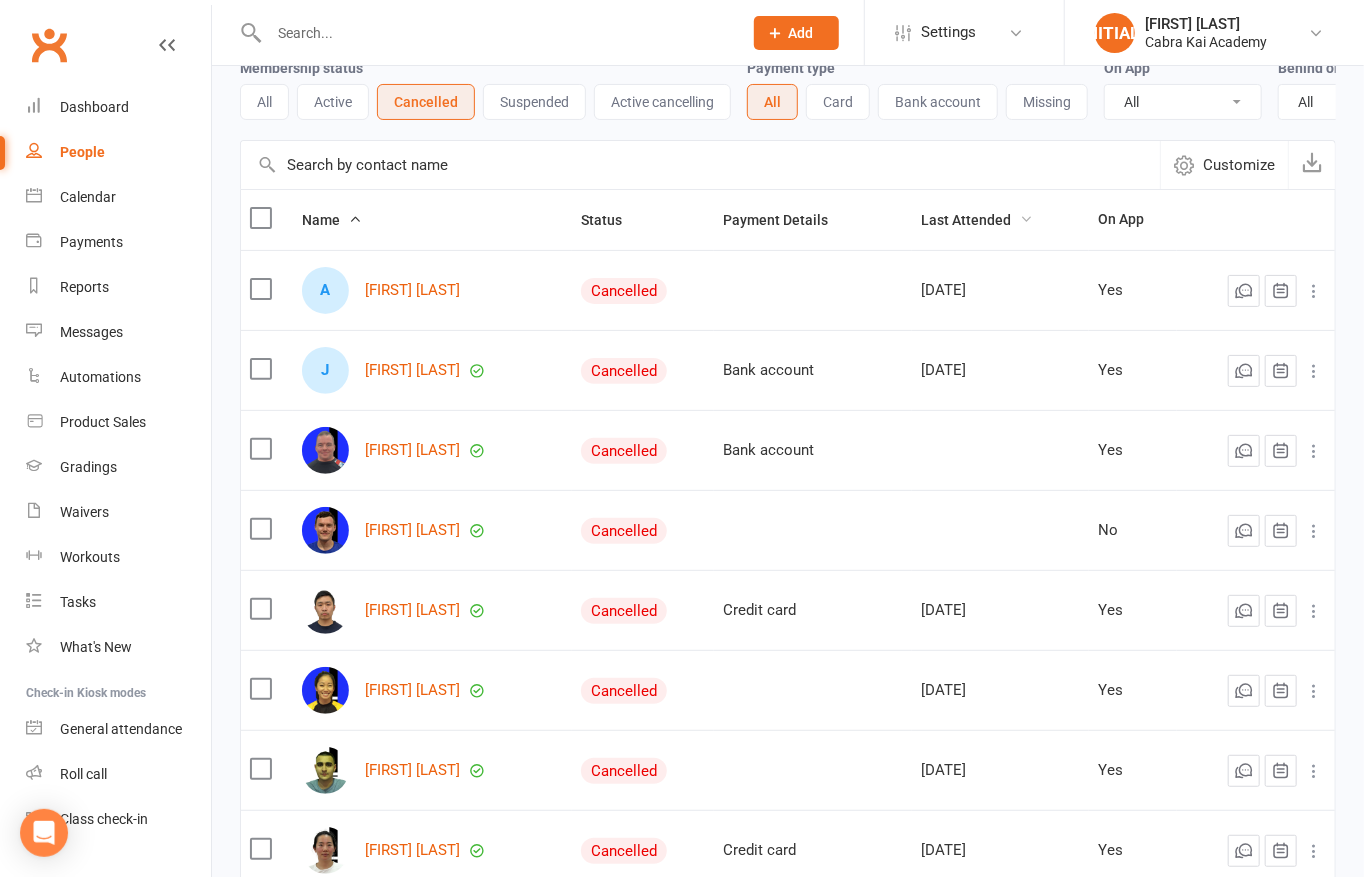 click on "Last Attended" at bounding box center [977, 220] 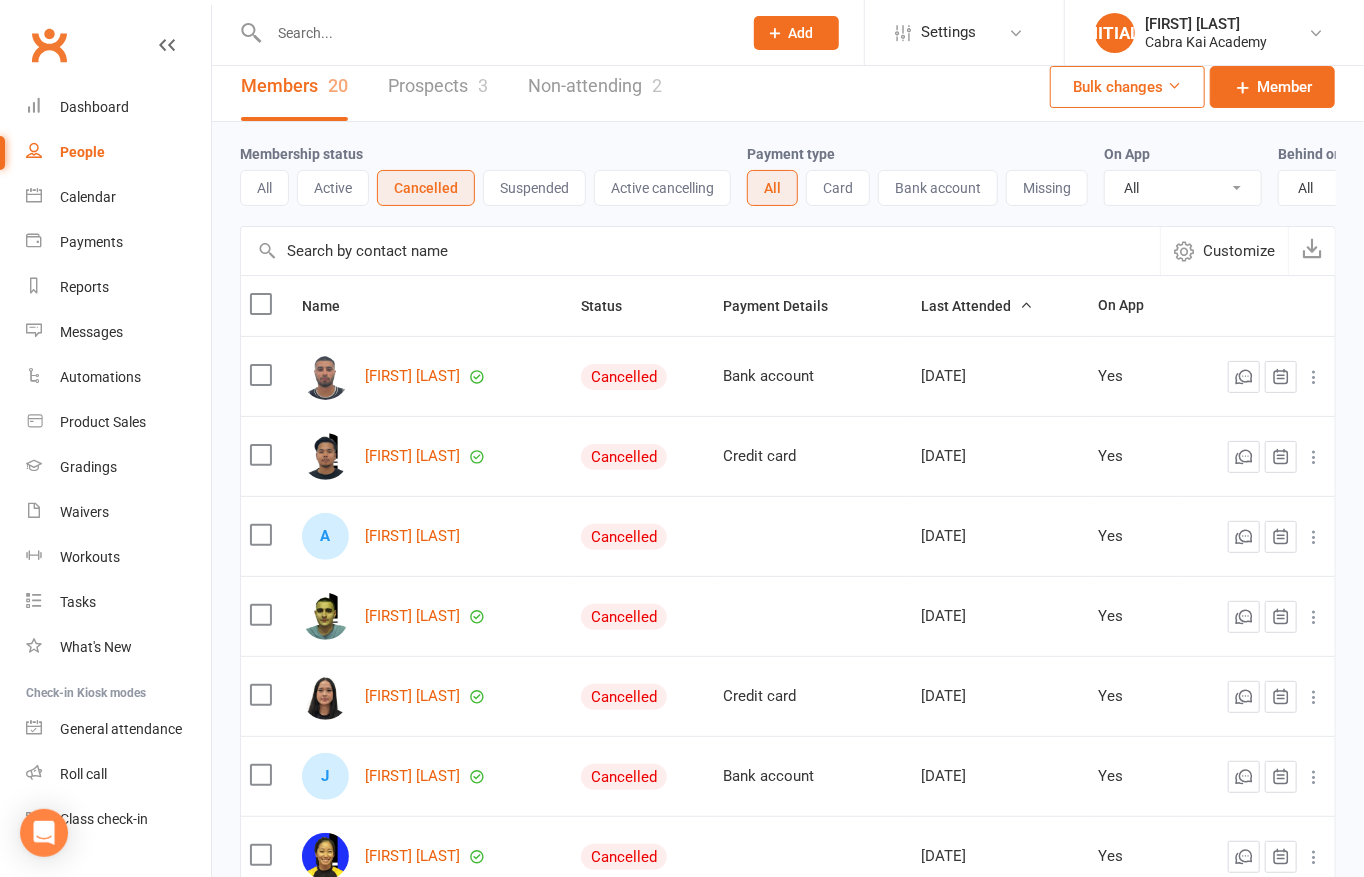 scroll, scrollTop: 0, scrollLeft: 0, axis: both 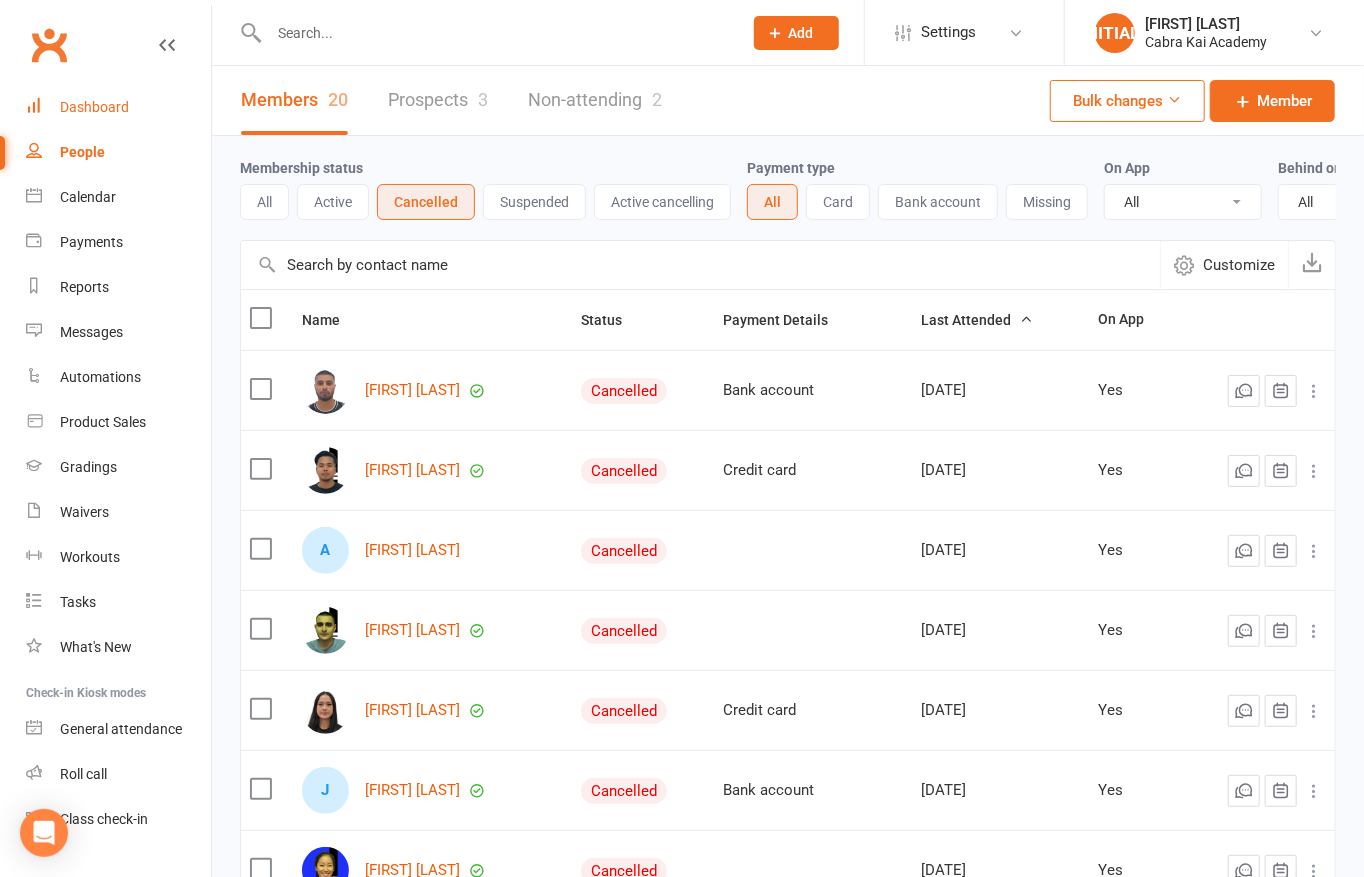 click on "Dashboard" at bounding box center [94, 107] 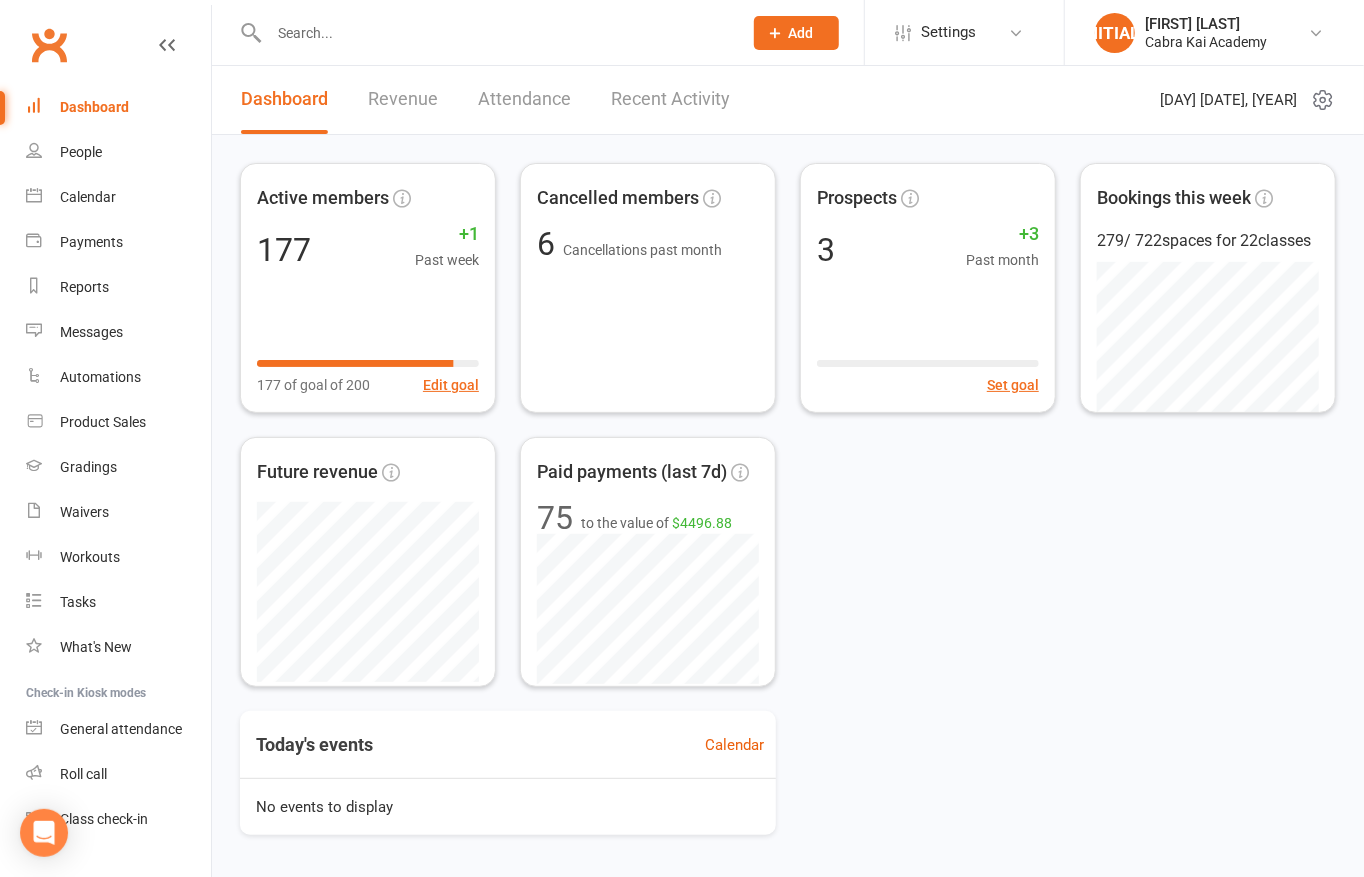 scroll, scrollTop: 0, scrollLeft: 0, axis: both 